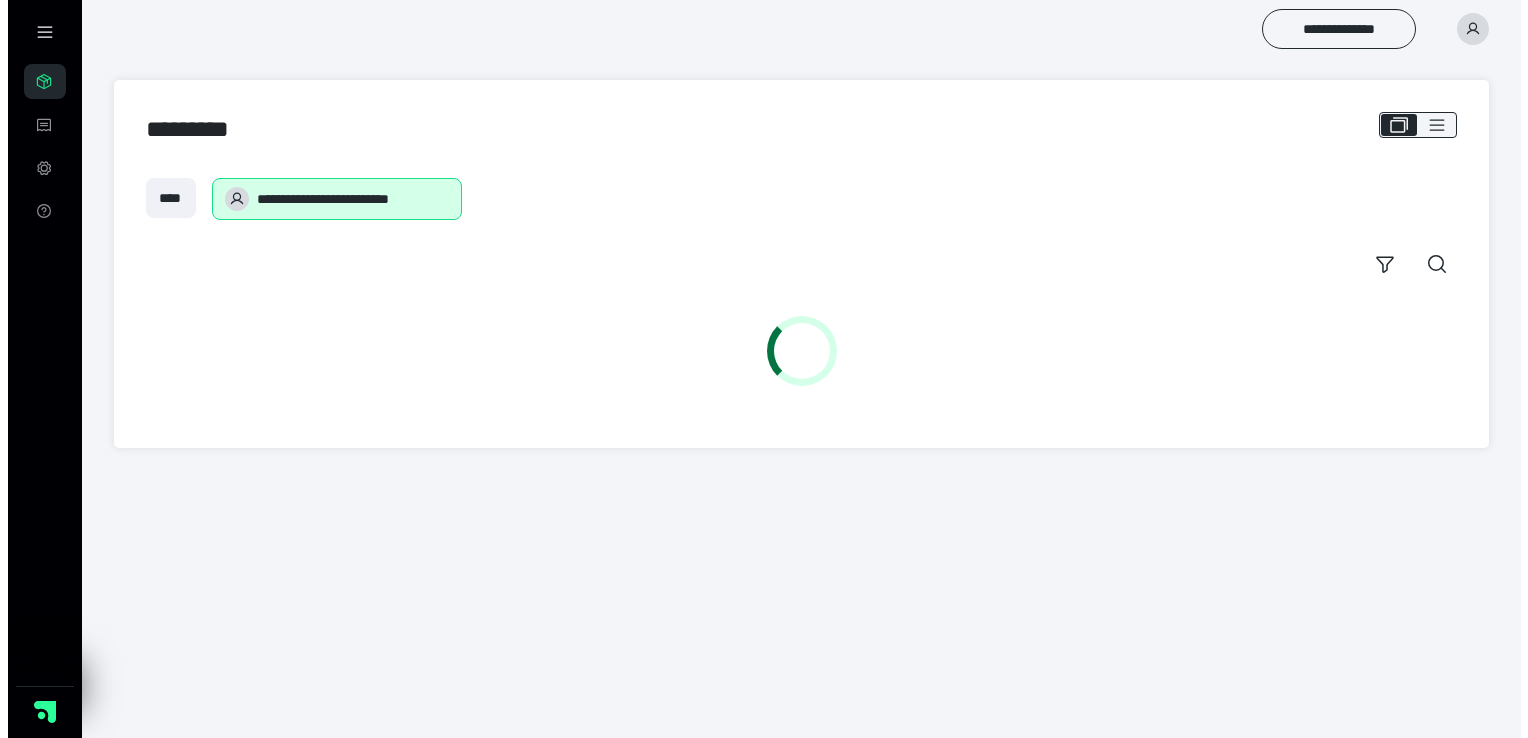 scroll, scrollTop: 0, scrollLeft: 0, axis: both 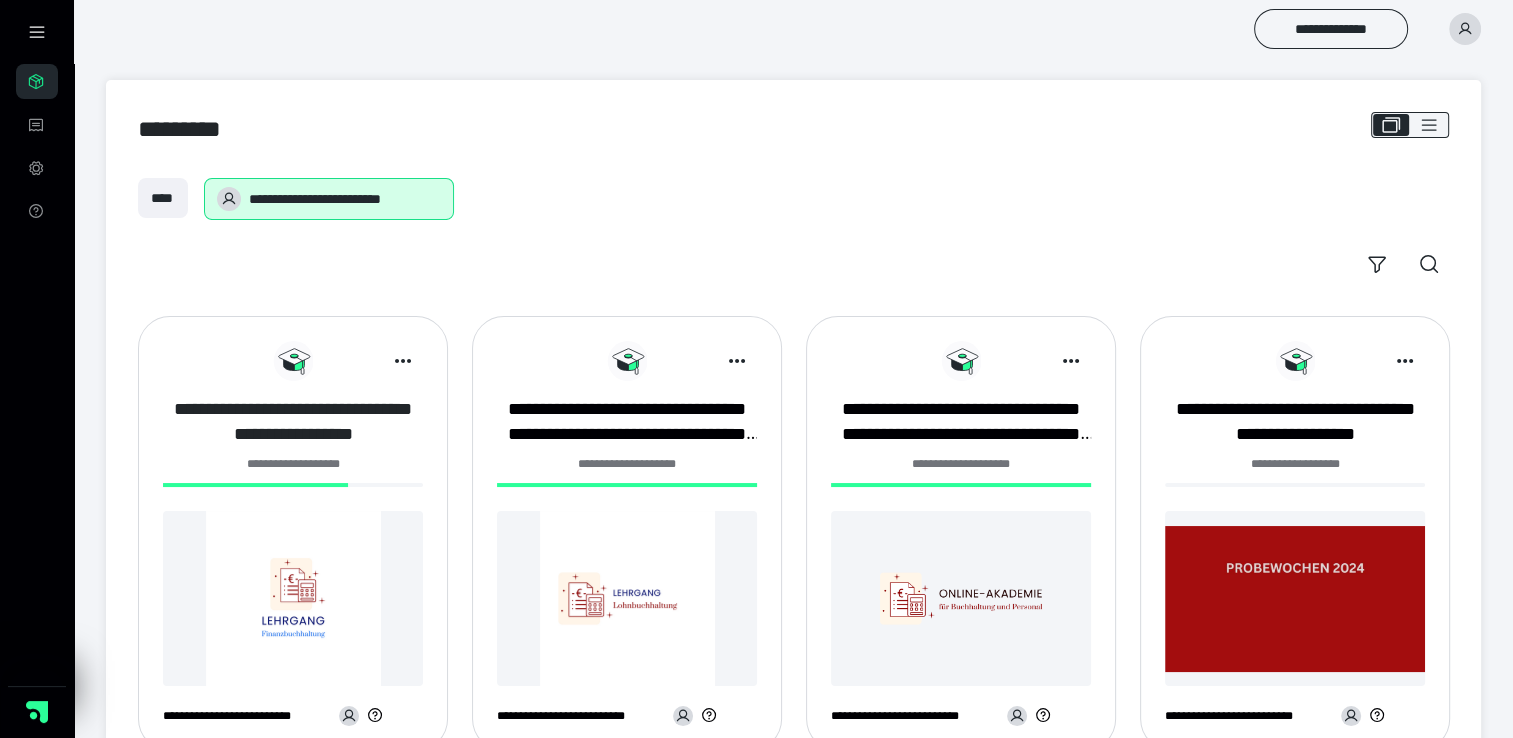 click on "**********" at bounding box center (293, 422) 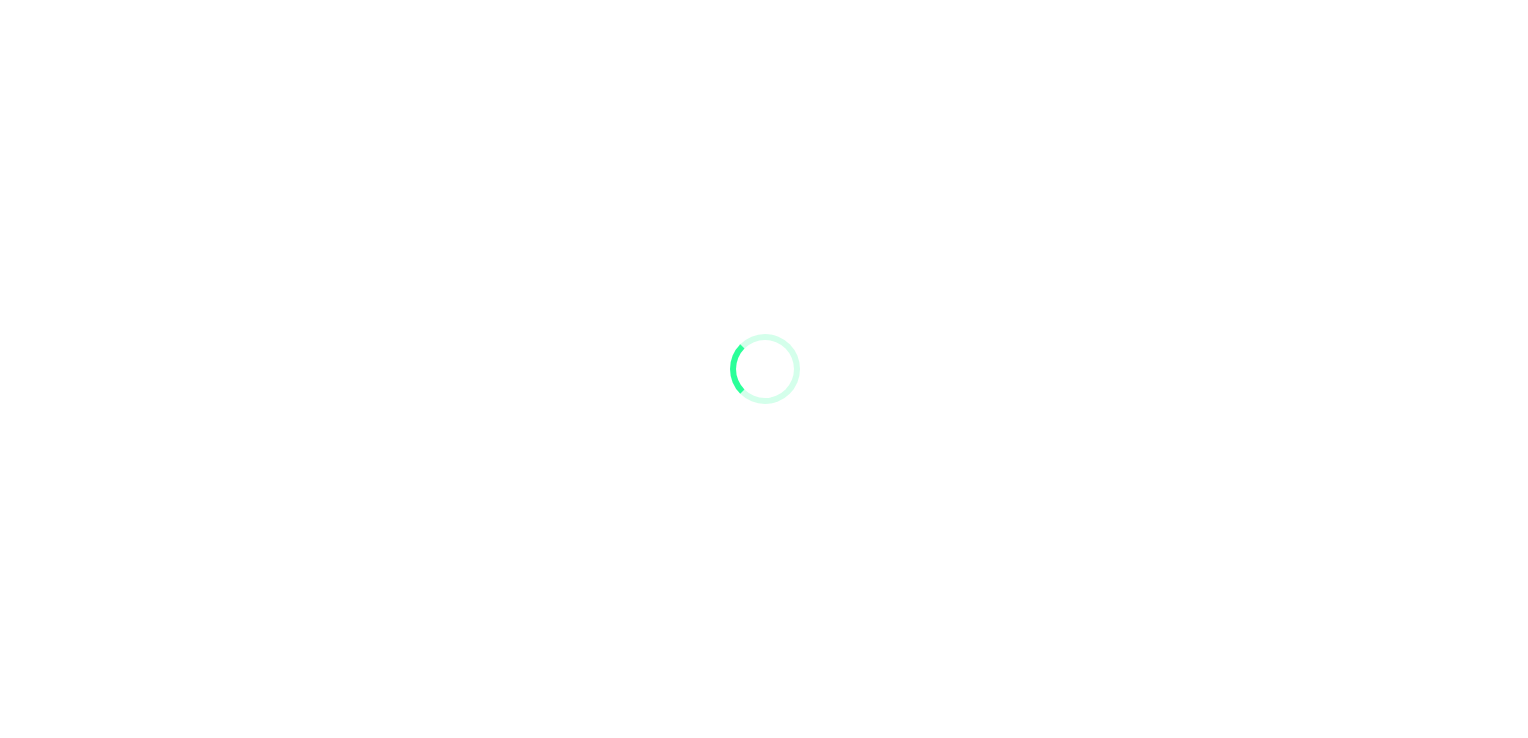 scroll, scrollTop: 0, scrollLeft: 0, axis: both 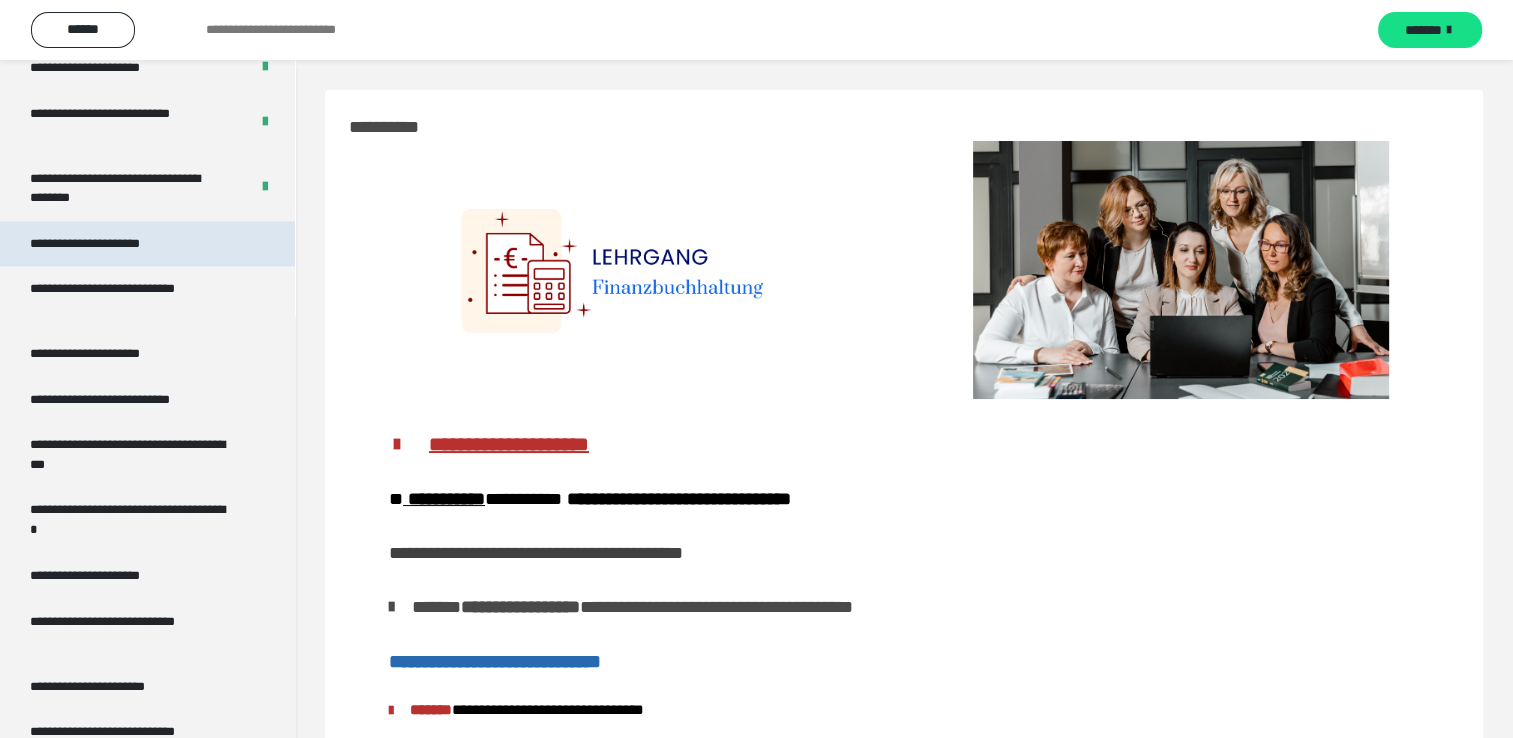 click on "**********" at bounding box center [108, 244] 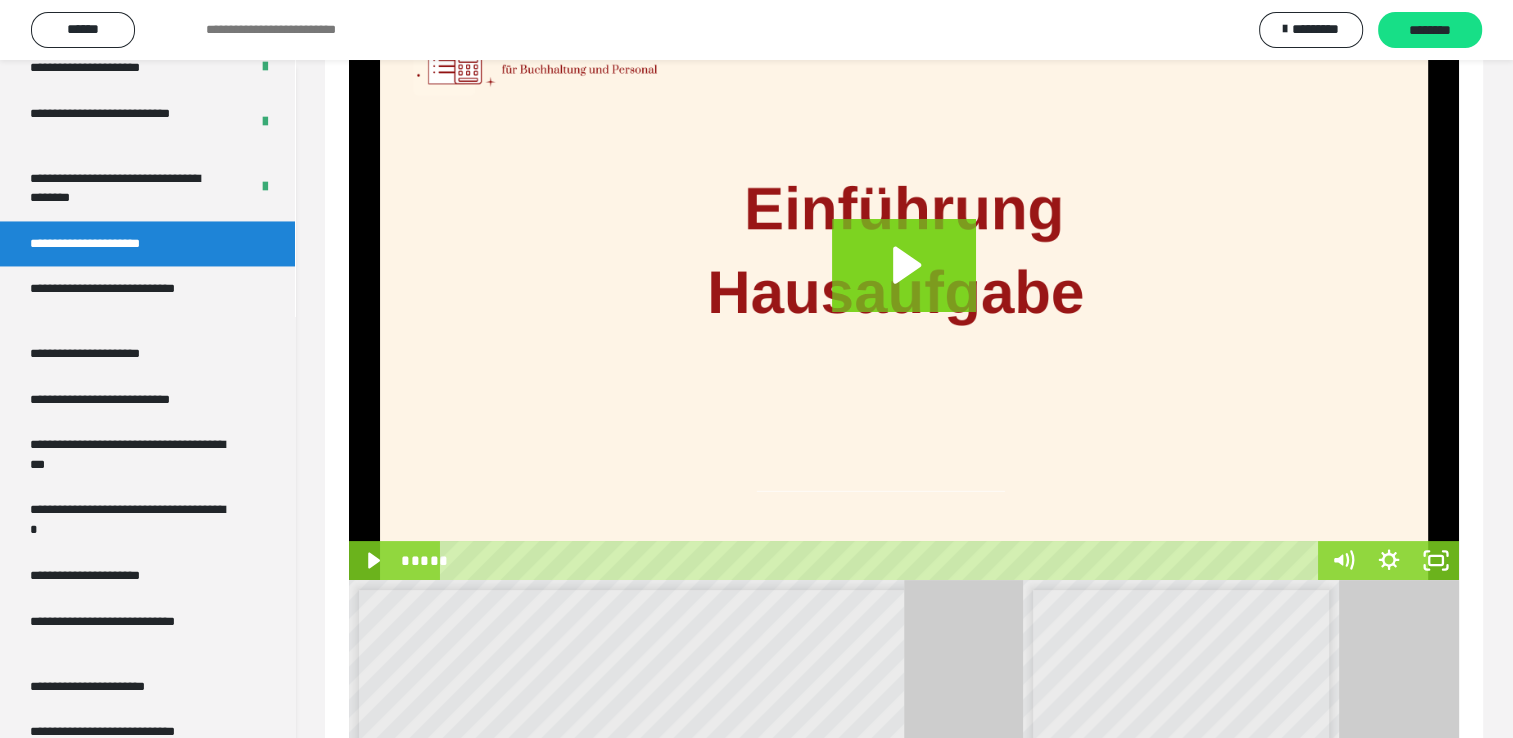 scroll, scrollTop: 0, scrollLeft: 0, axis: both 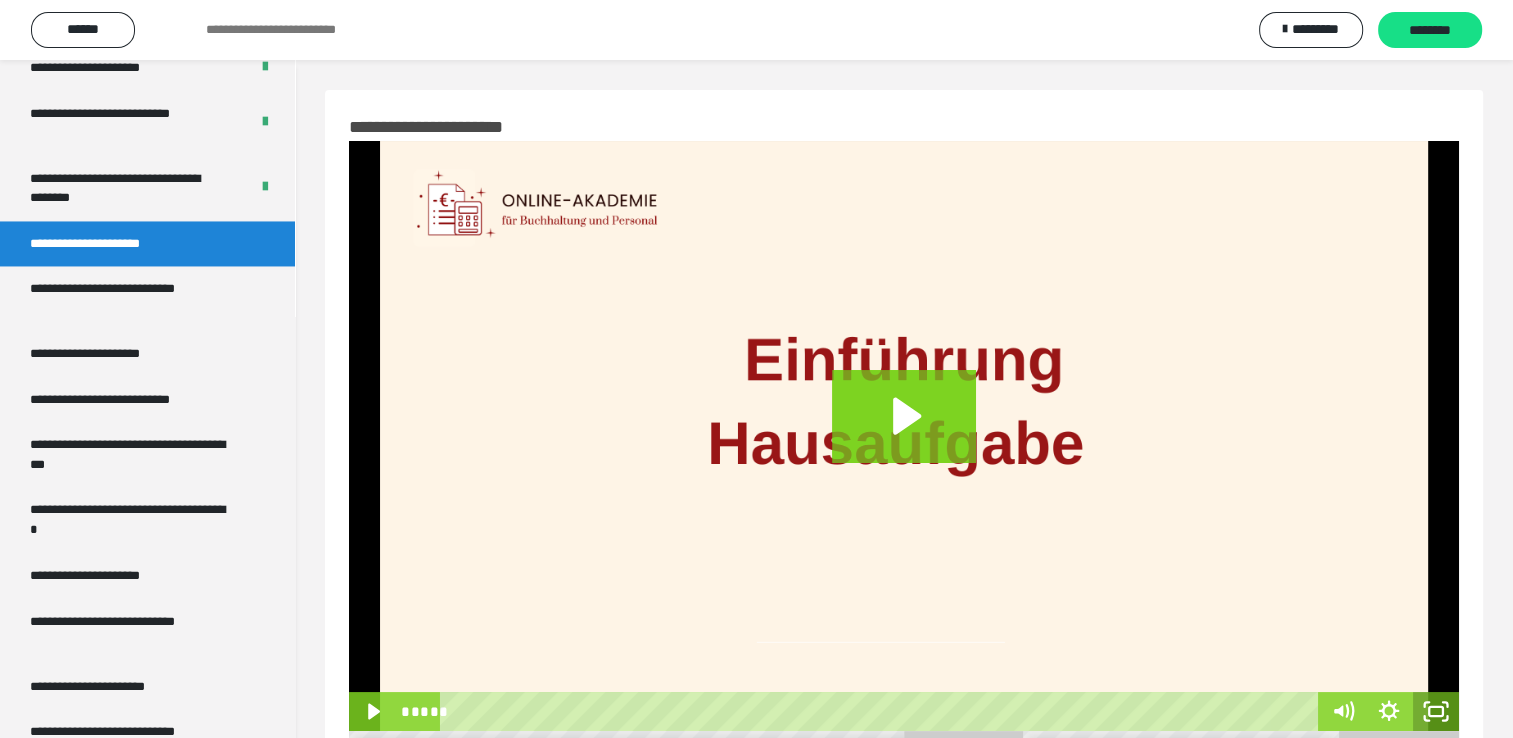 click 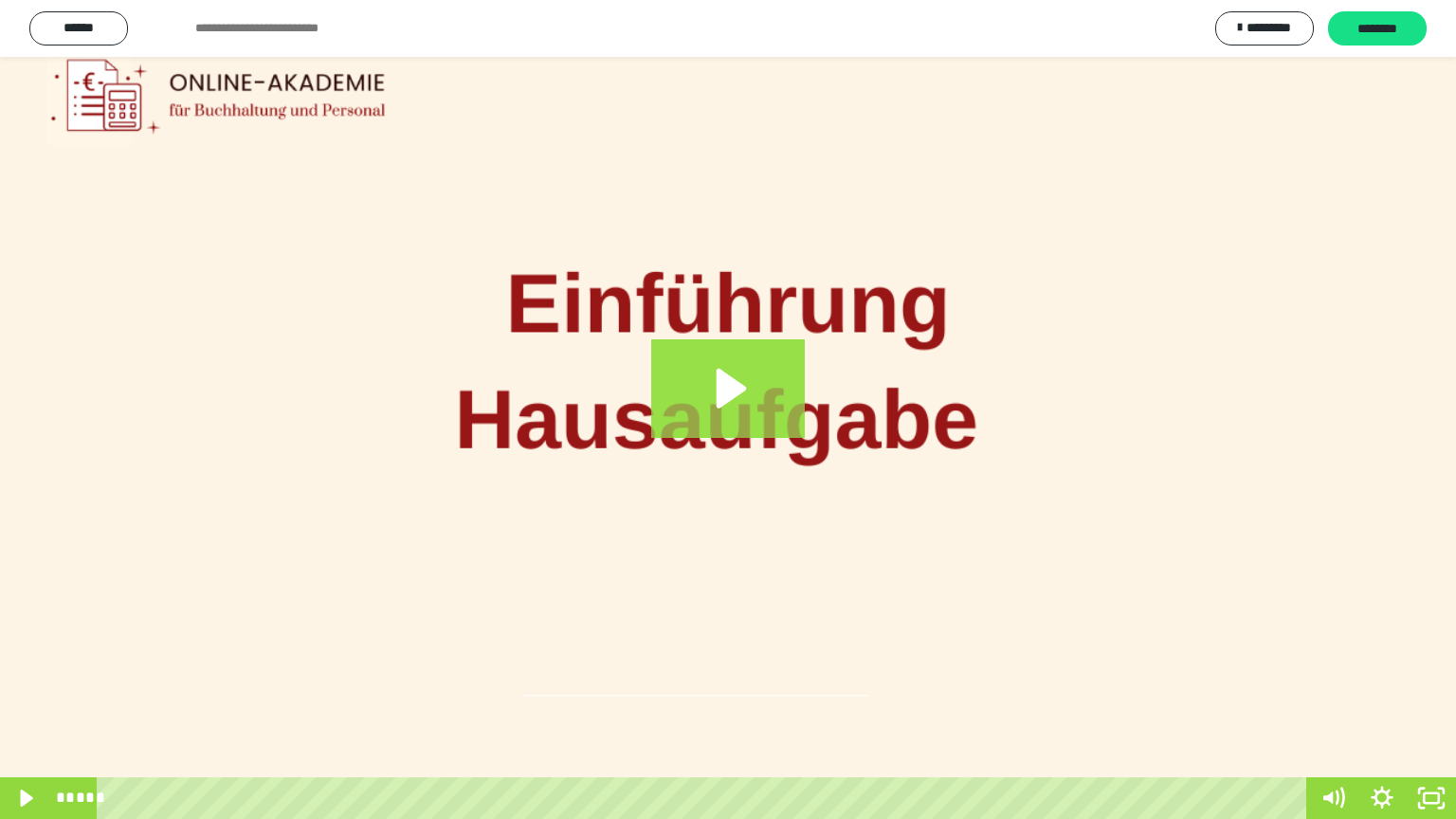 click 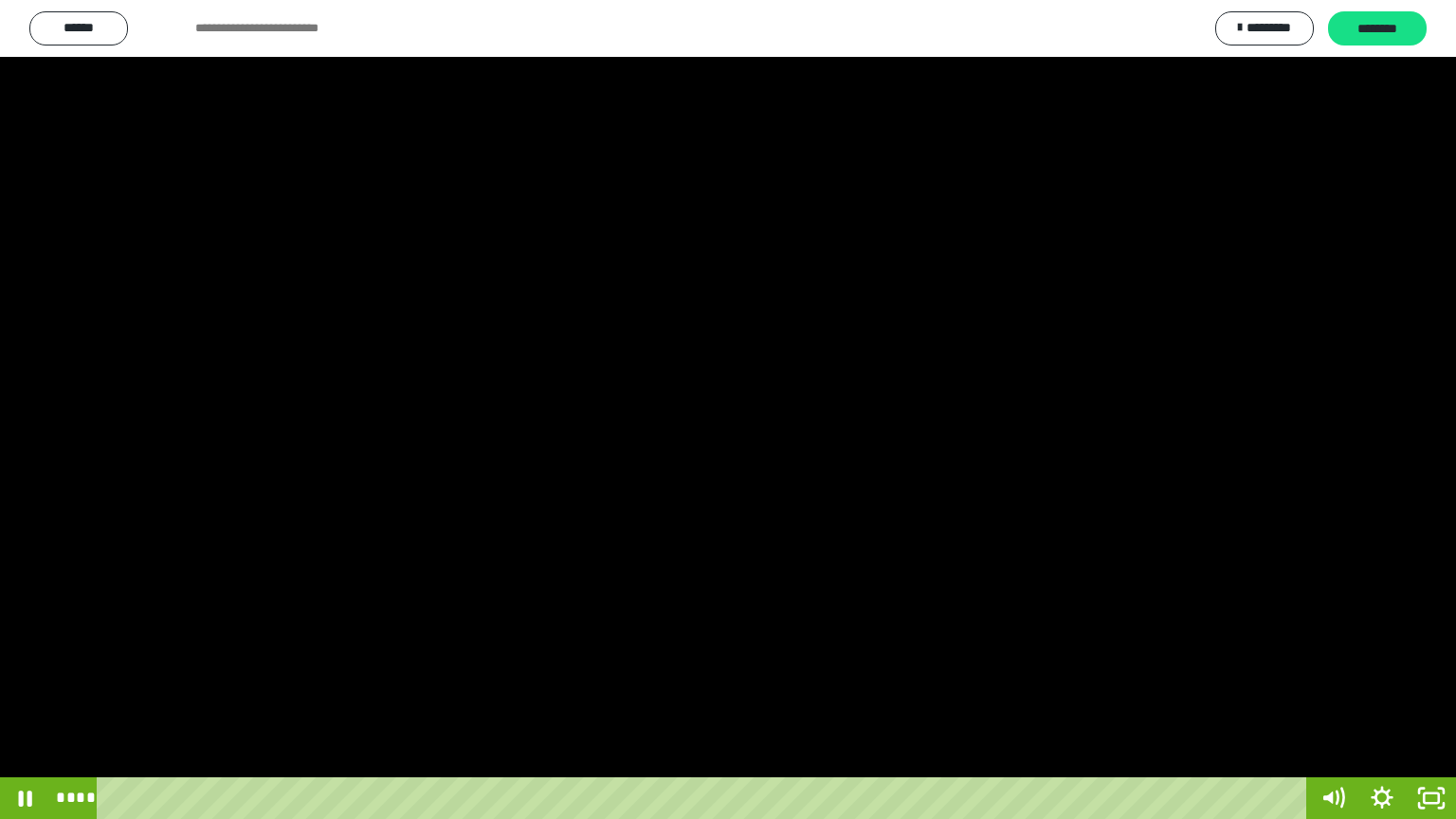 type 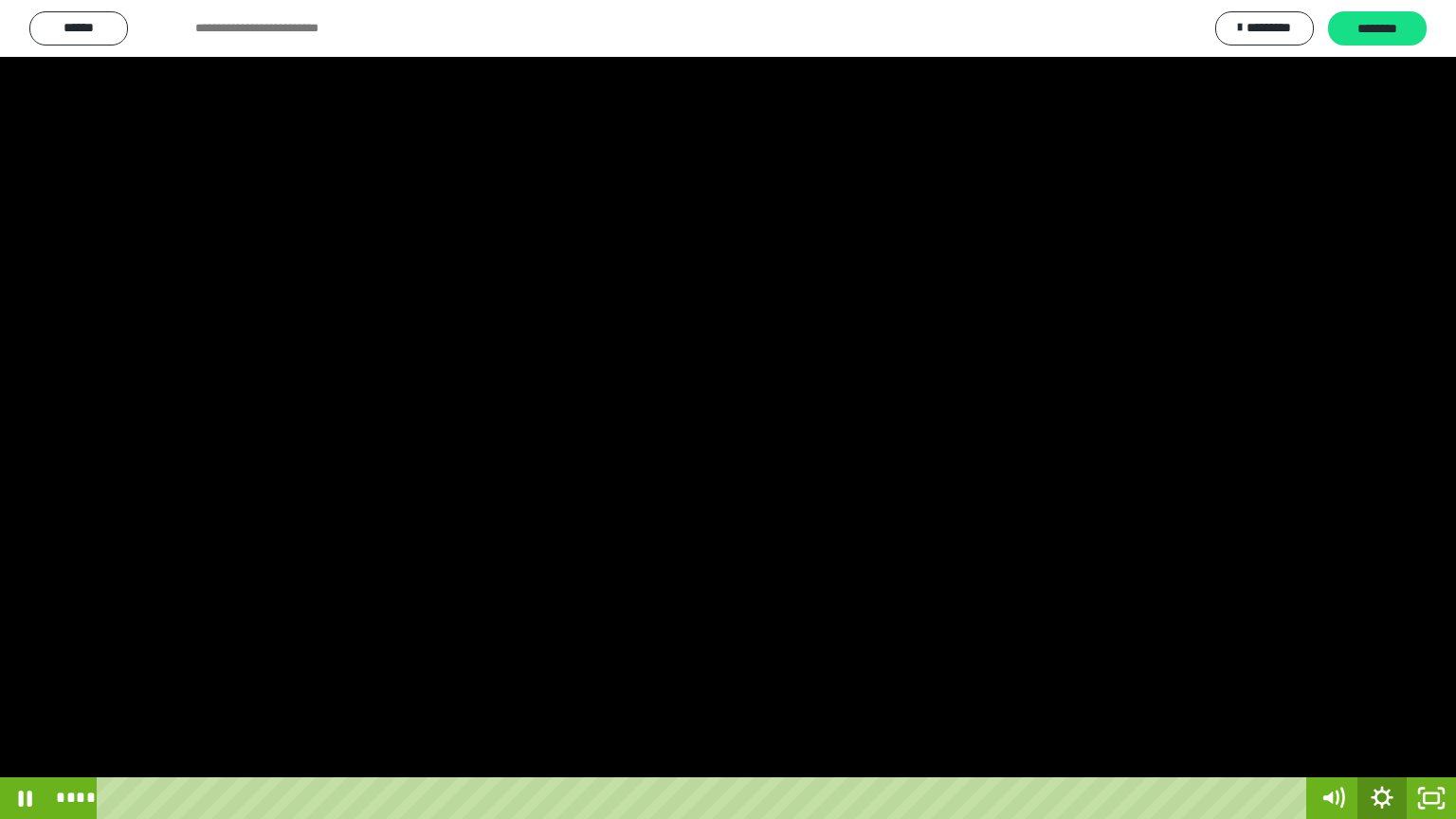 click 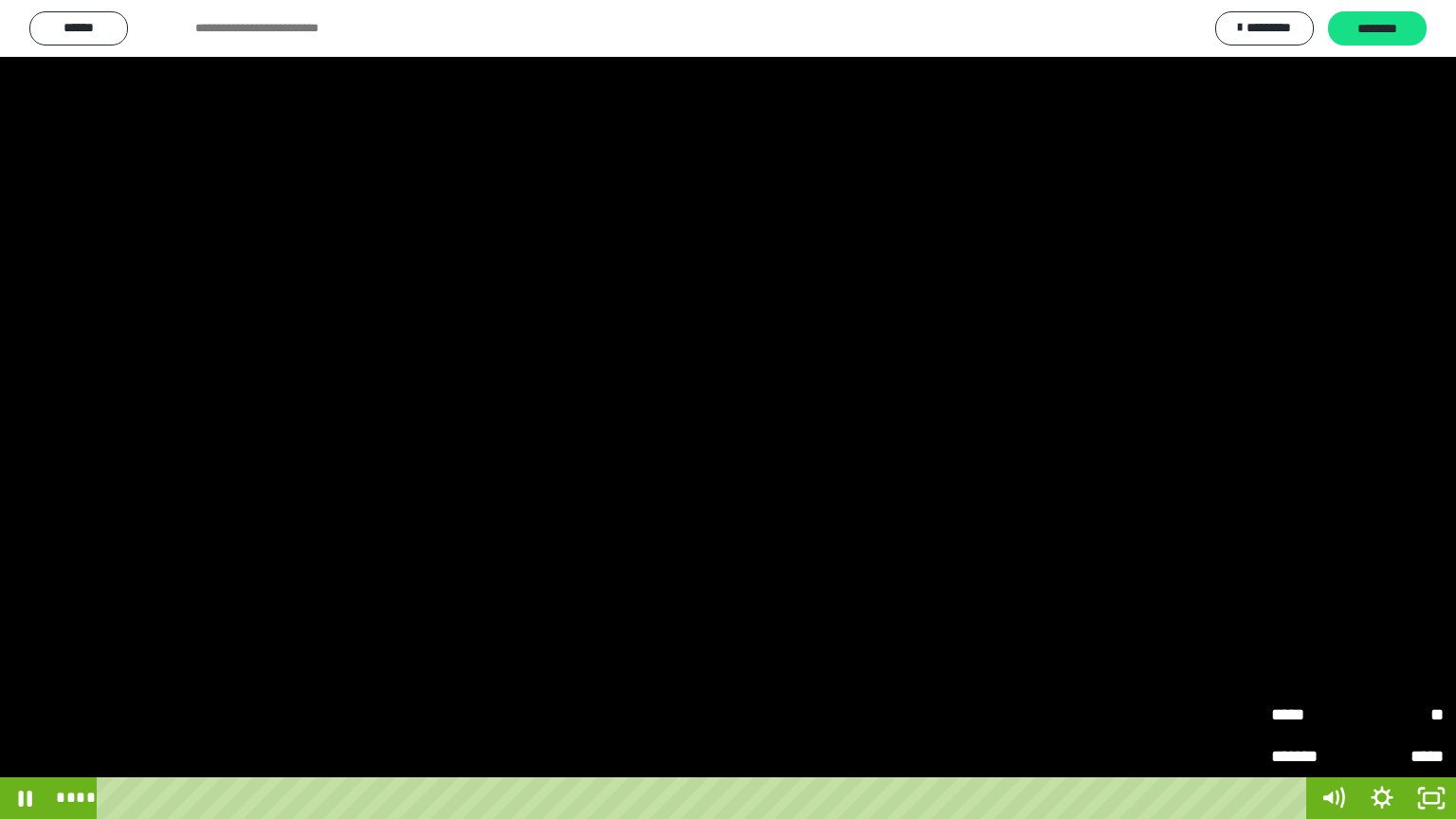 click on "*****" at bounding box center [1314, 715] 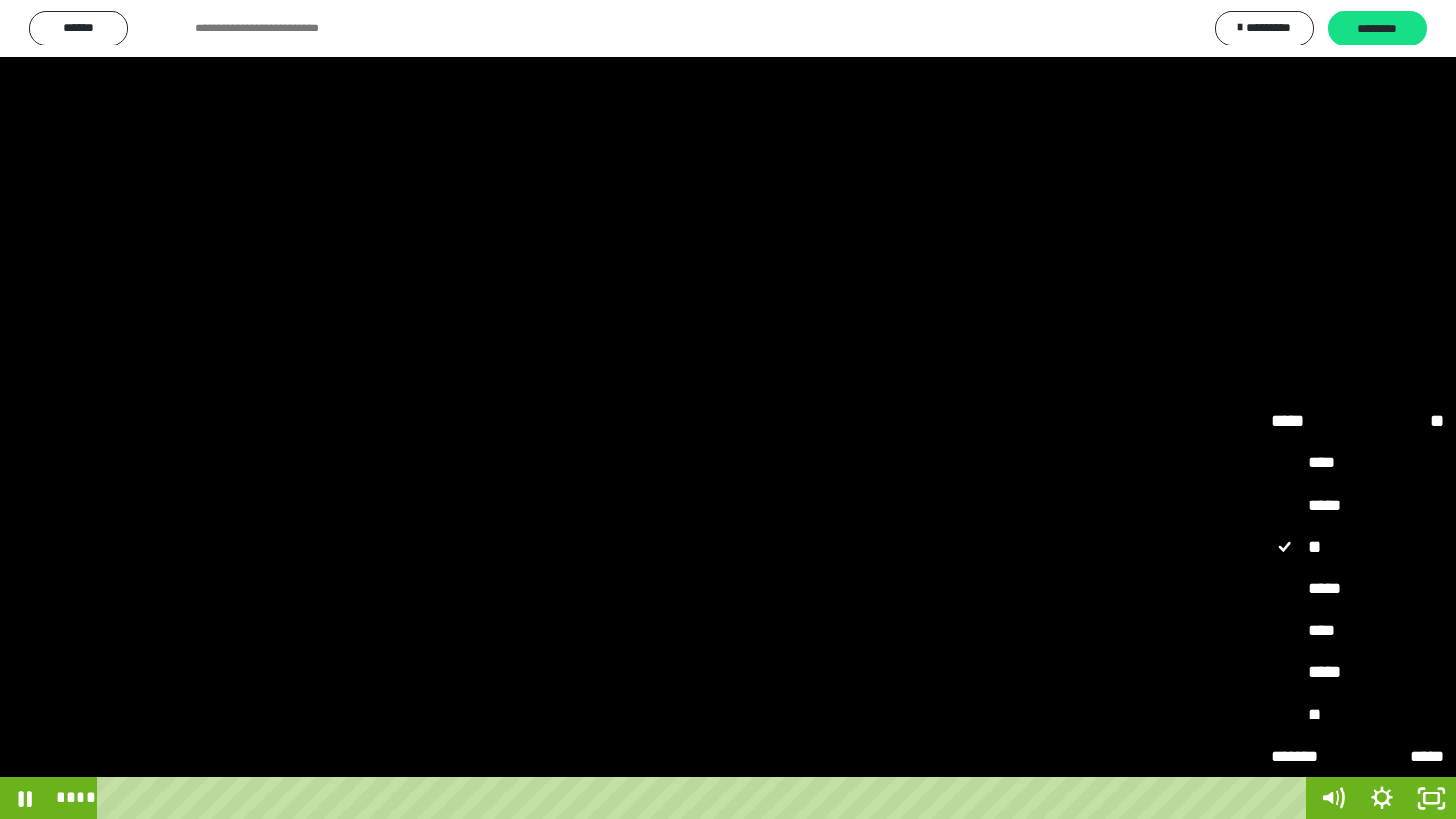 click on "*****" at bounding box center (1357, 590) 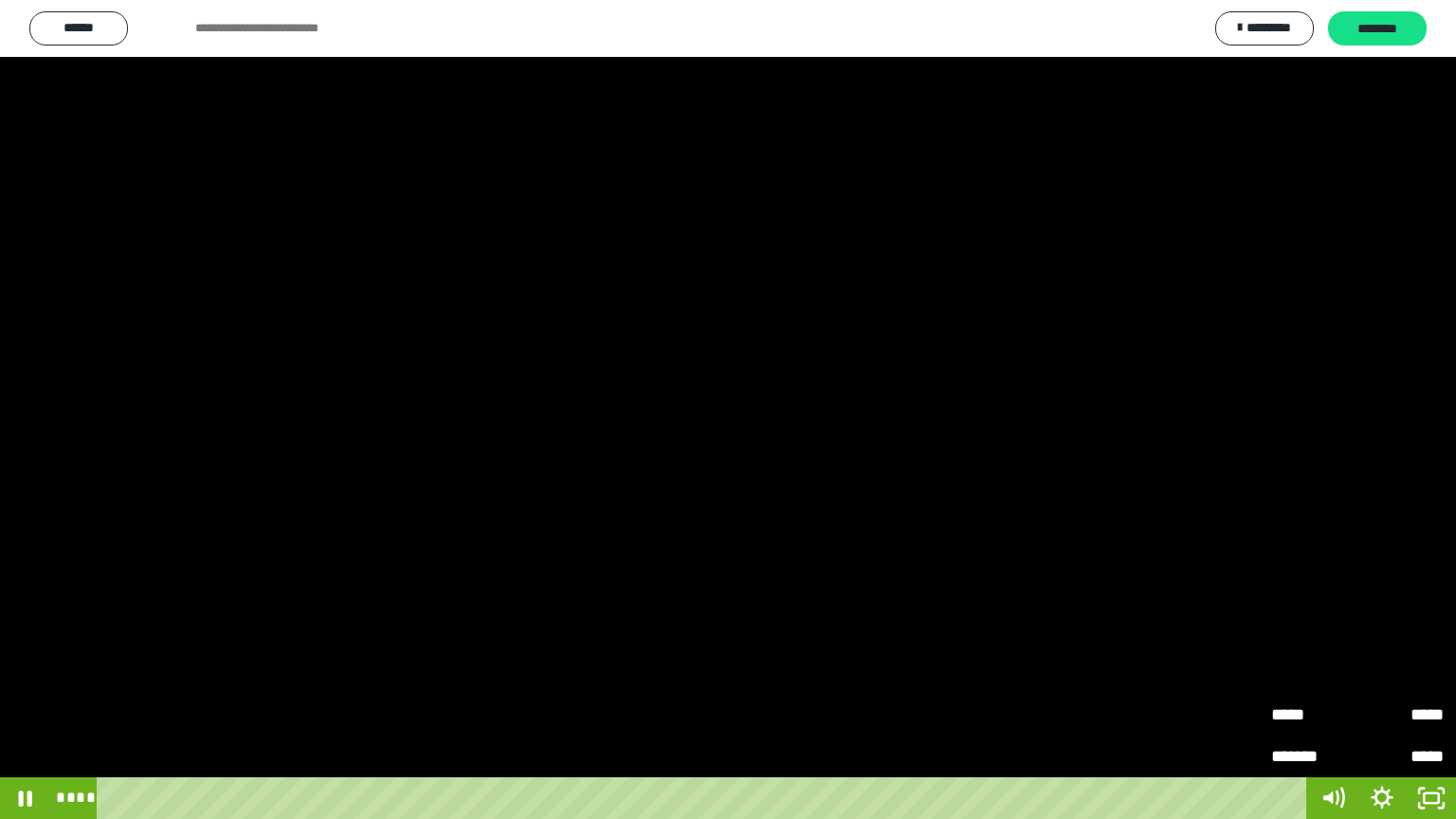 type 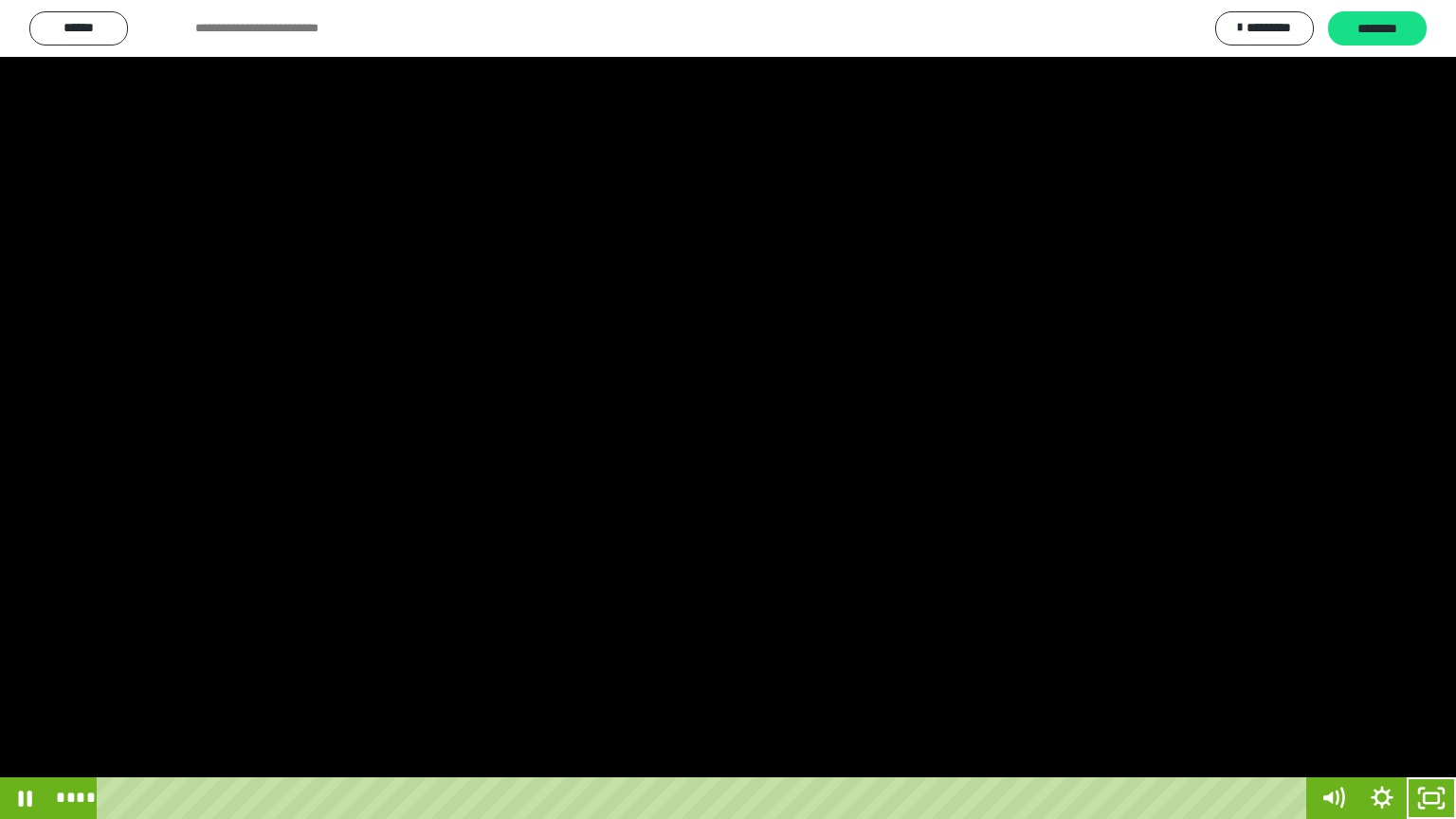 type 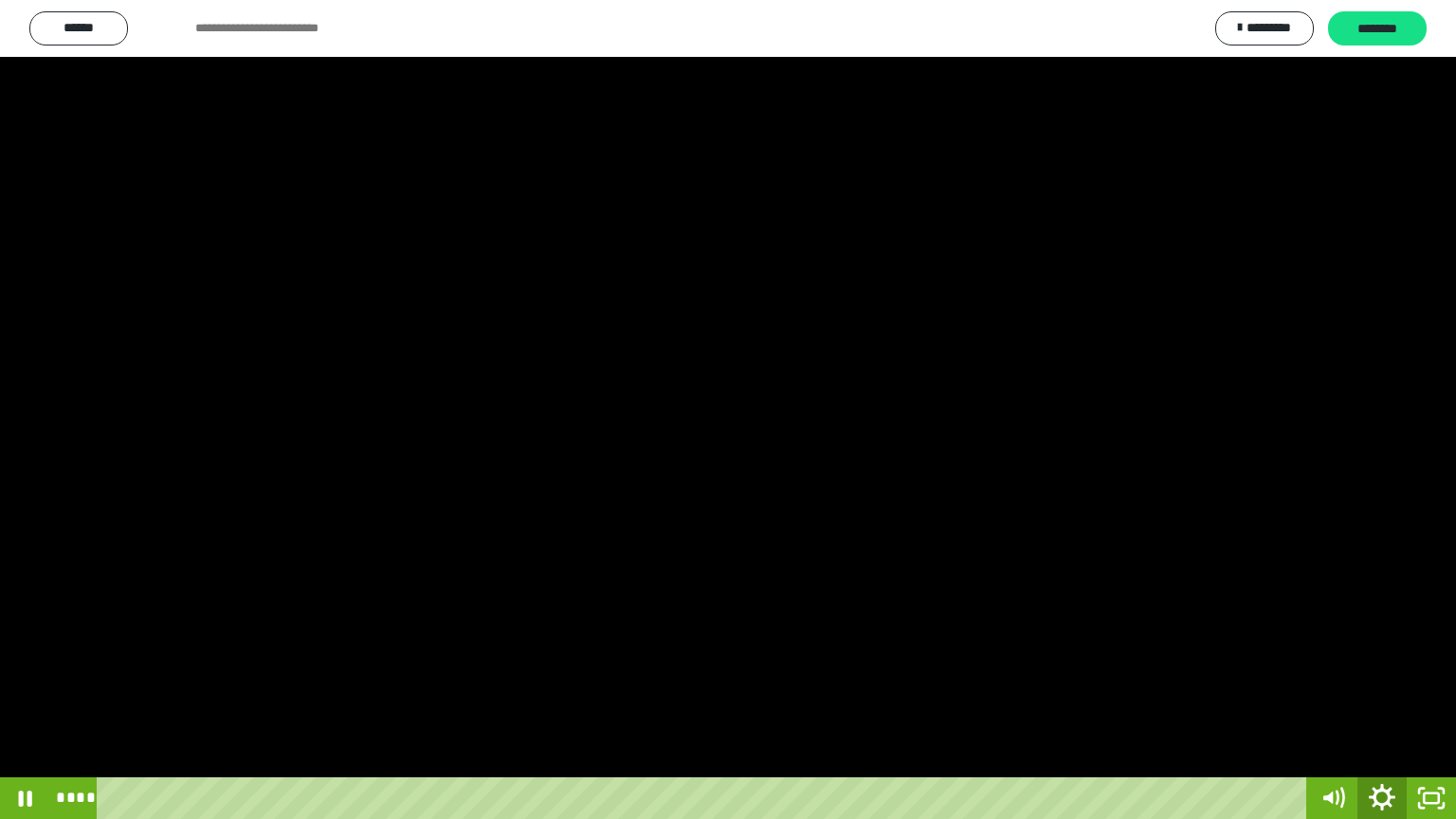 click 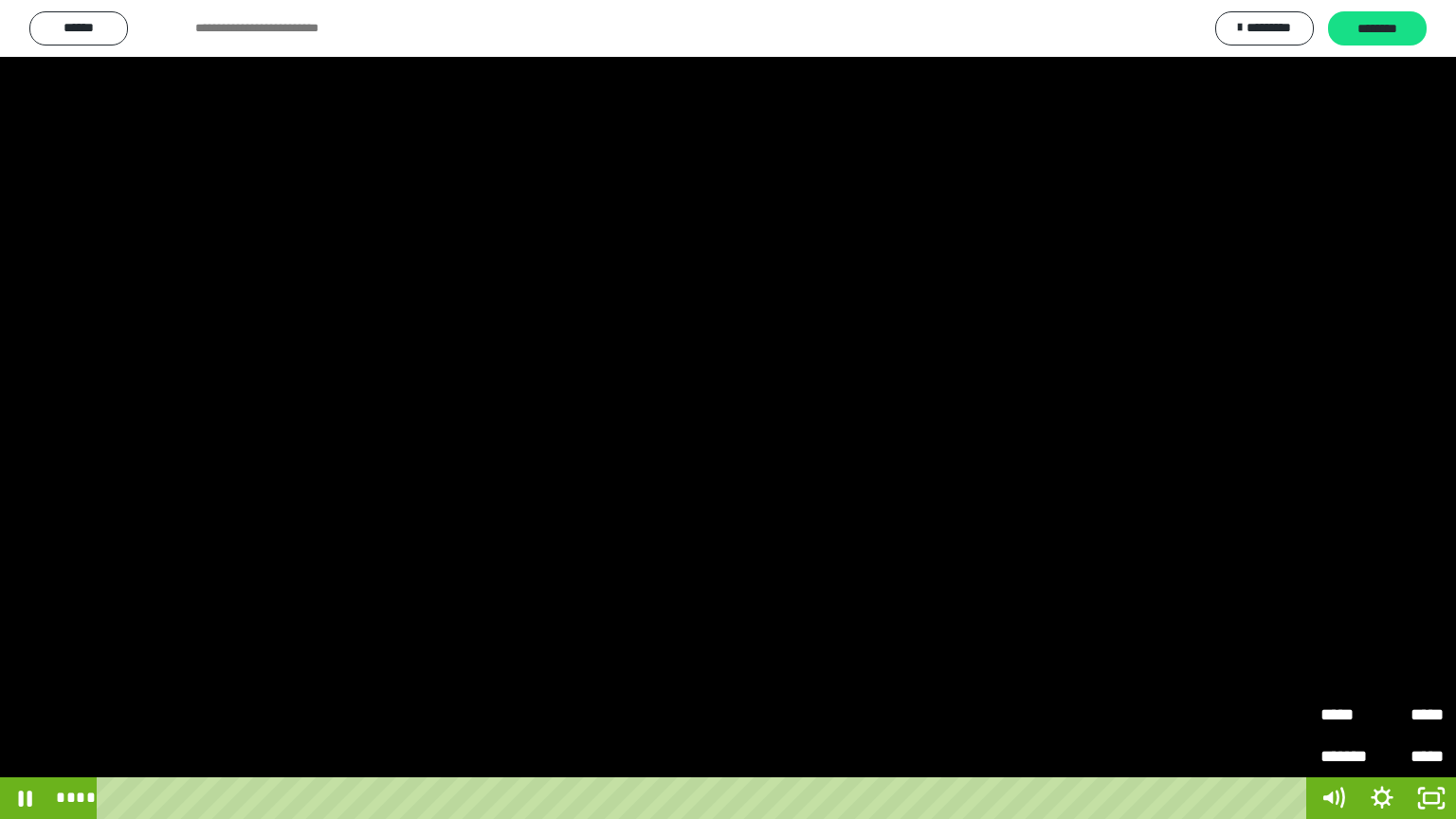 click on "*****" at bounding box center (1351, 706) 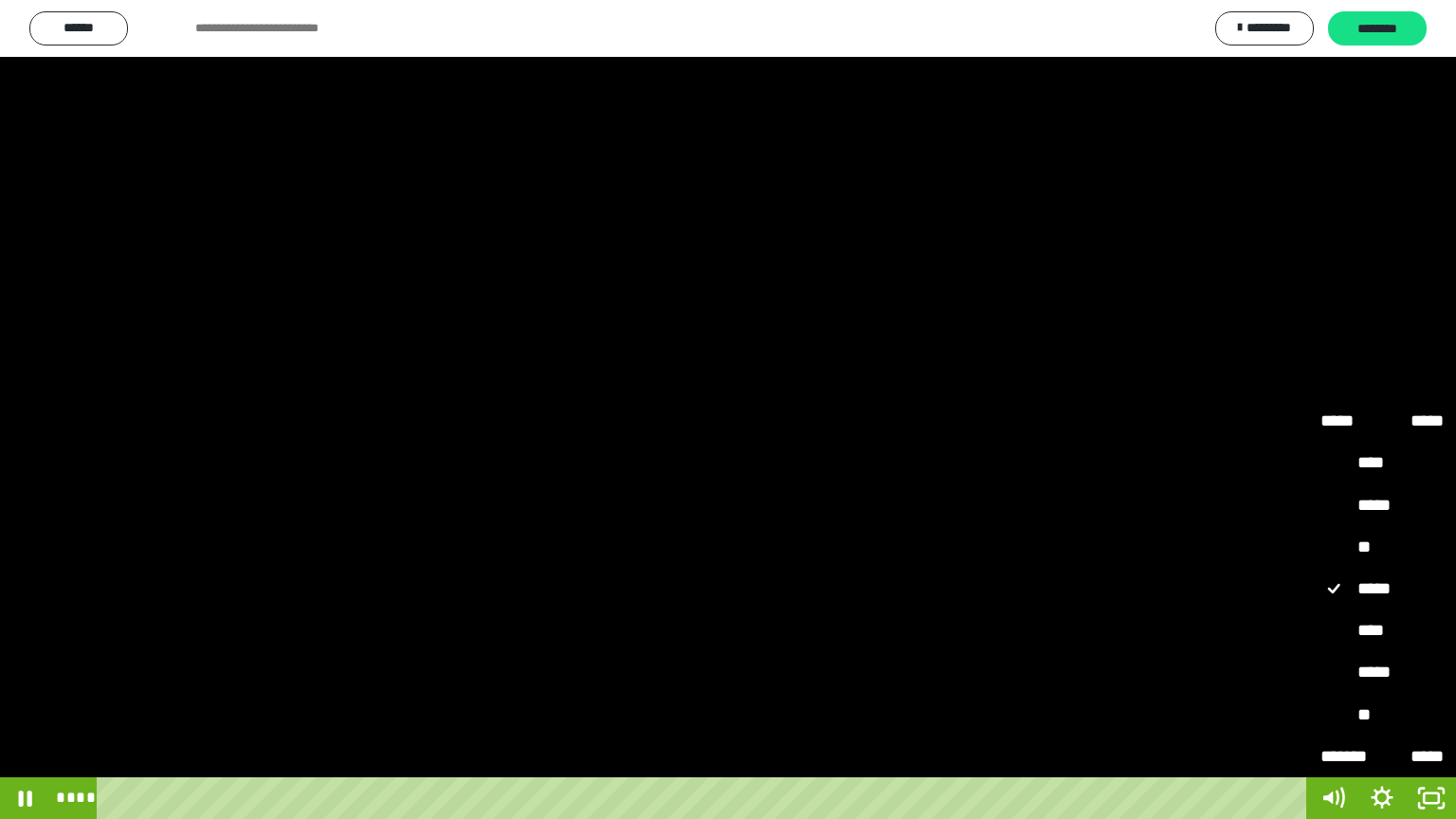 click on "****" at bounding box center [1382, 631] 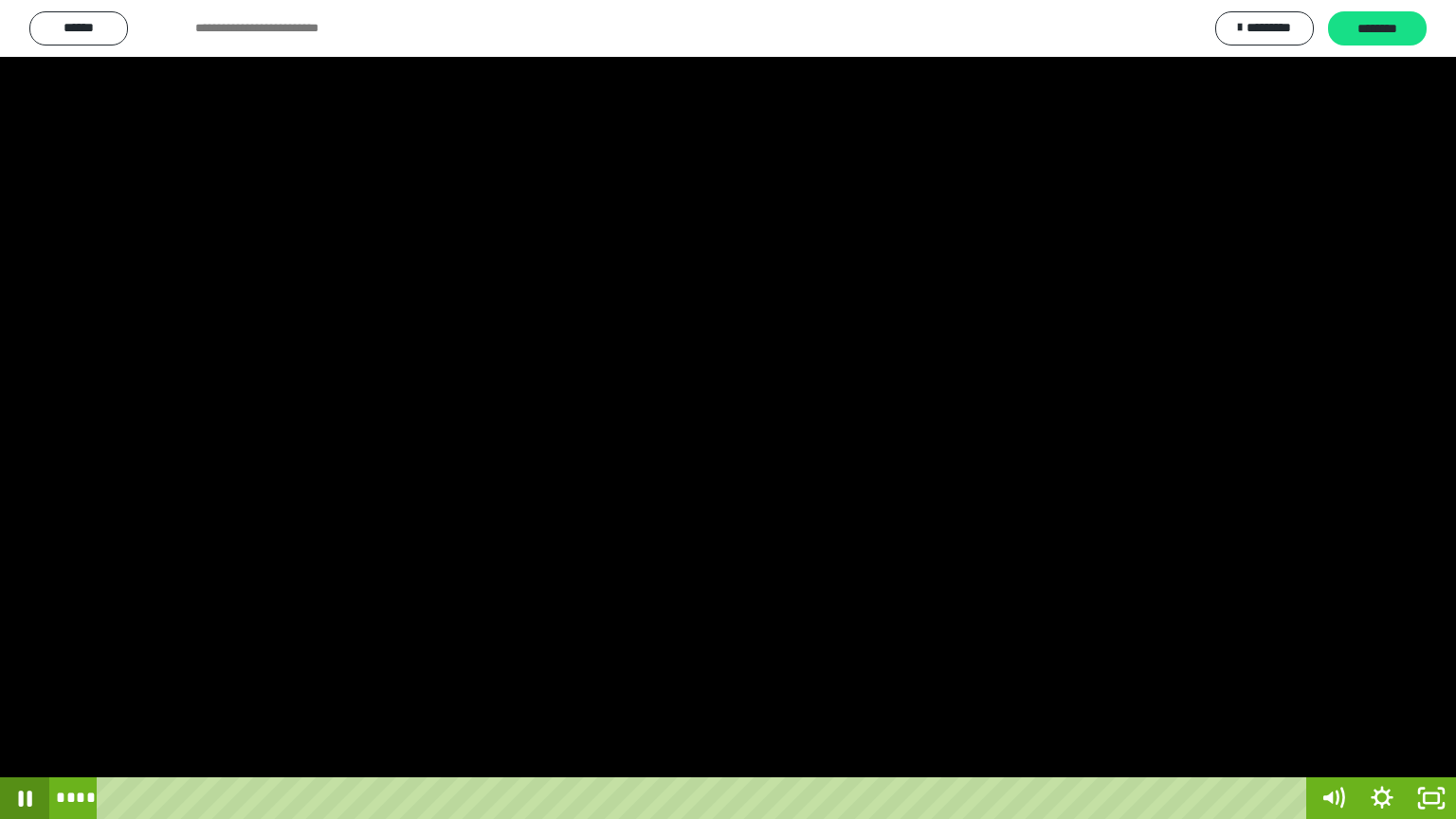 click 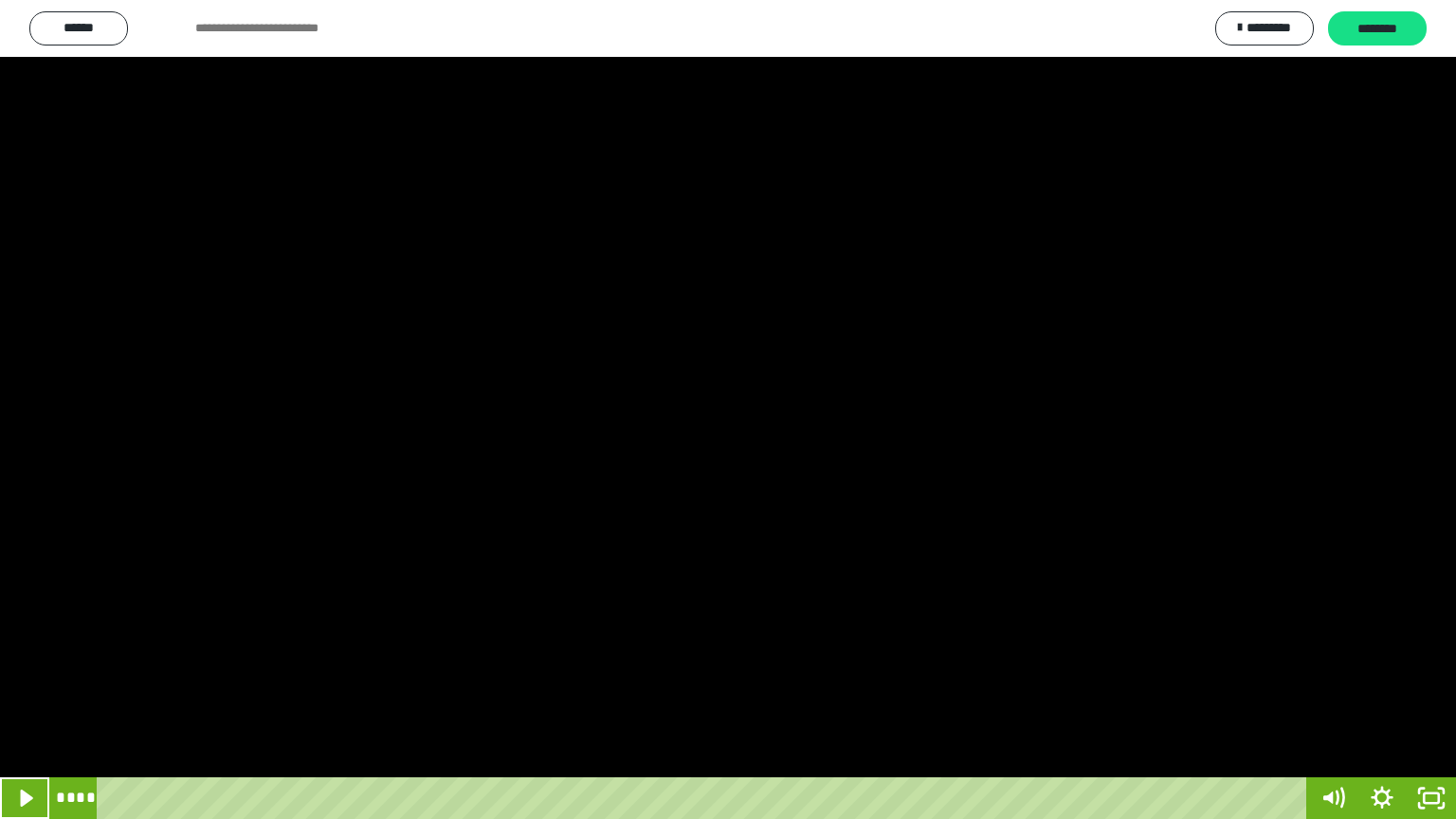 type 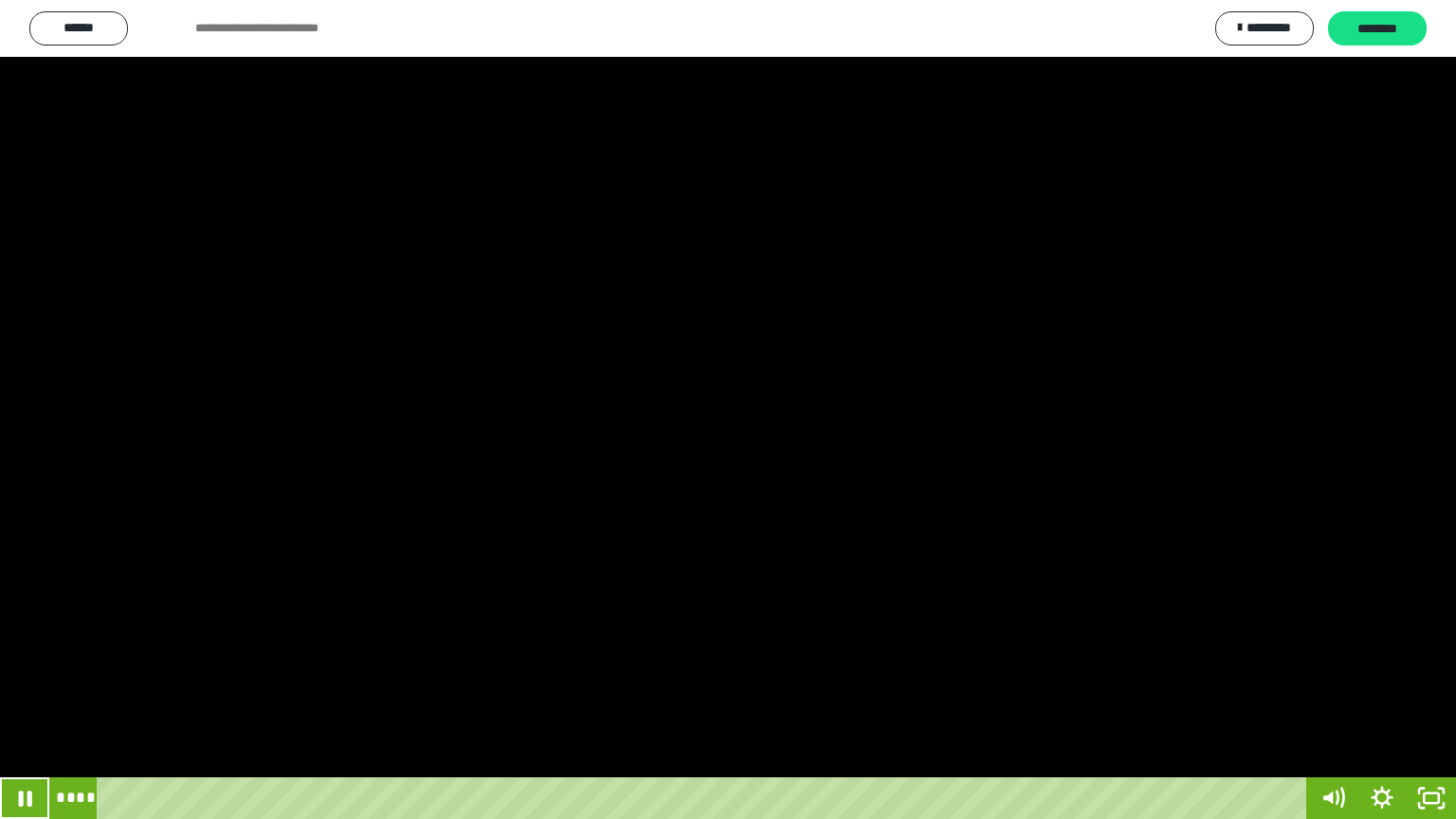 click at bounding box center [25, 798] 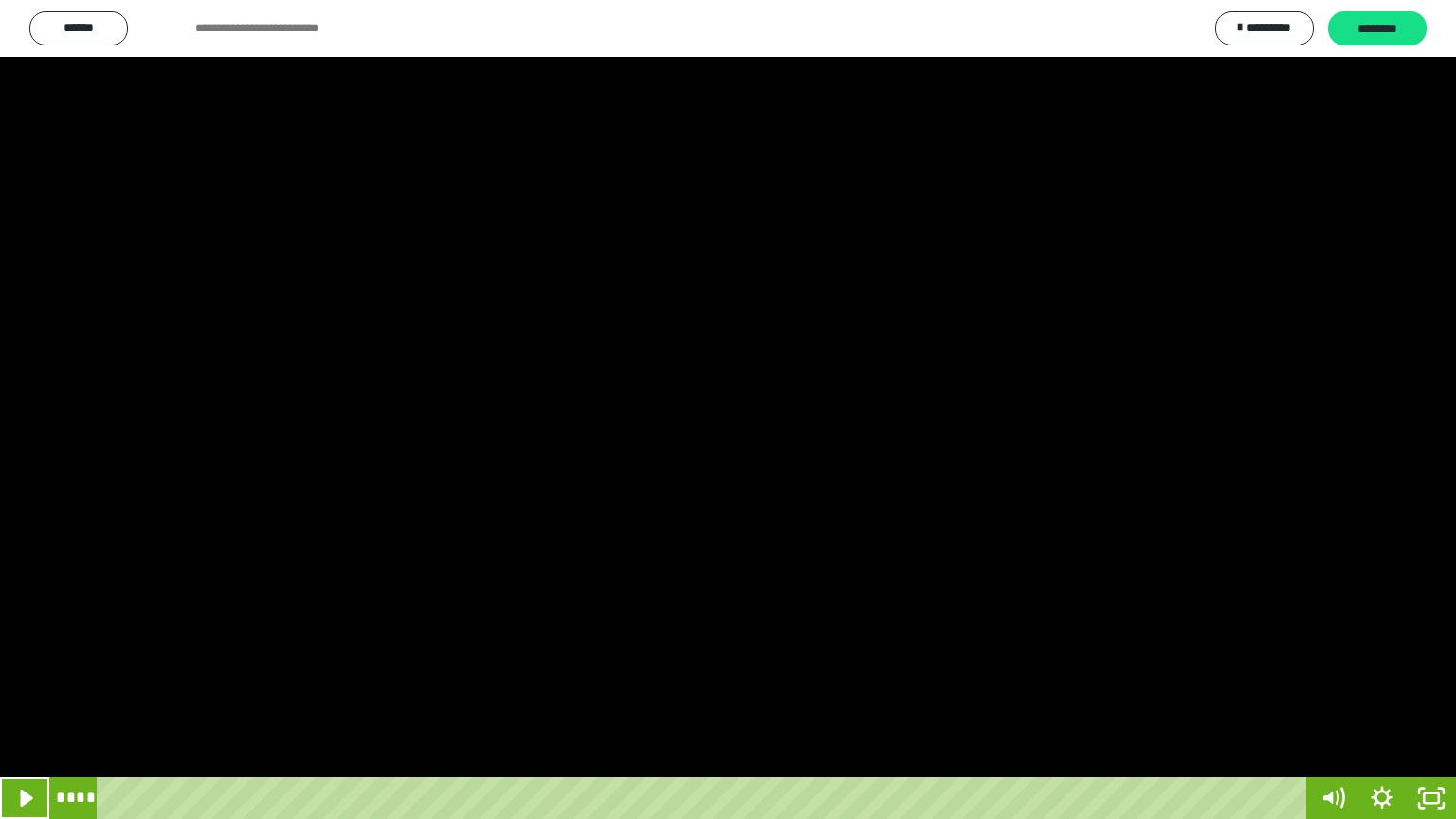click at bounding box center [25, 798] 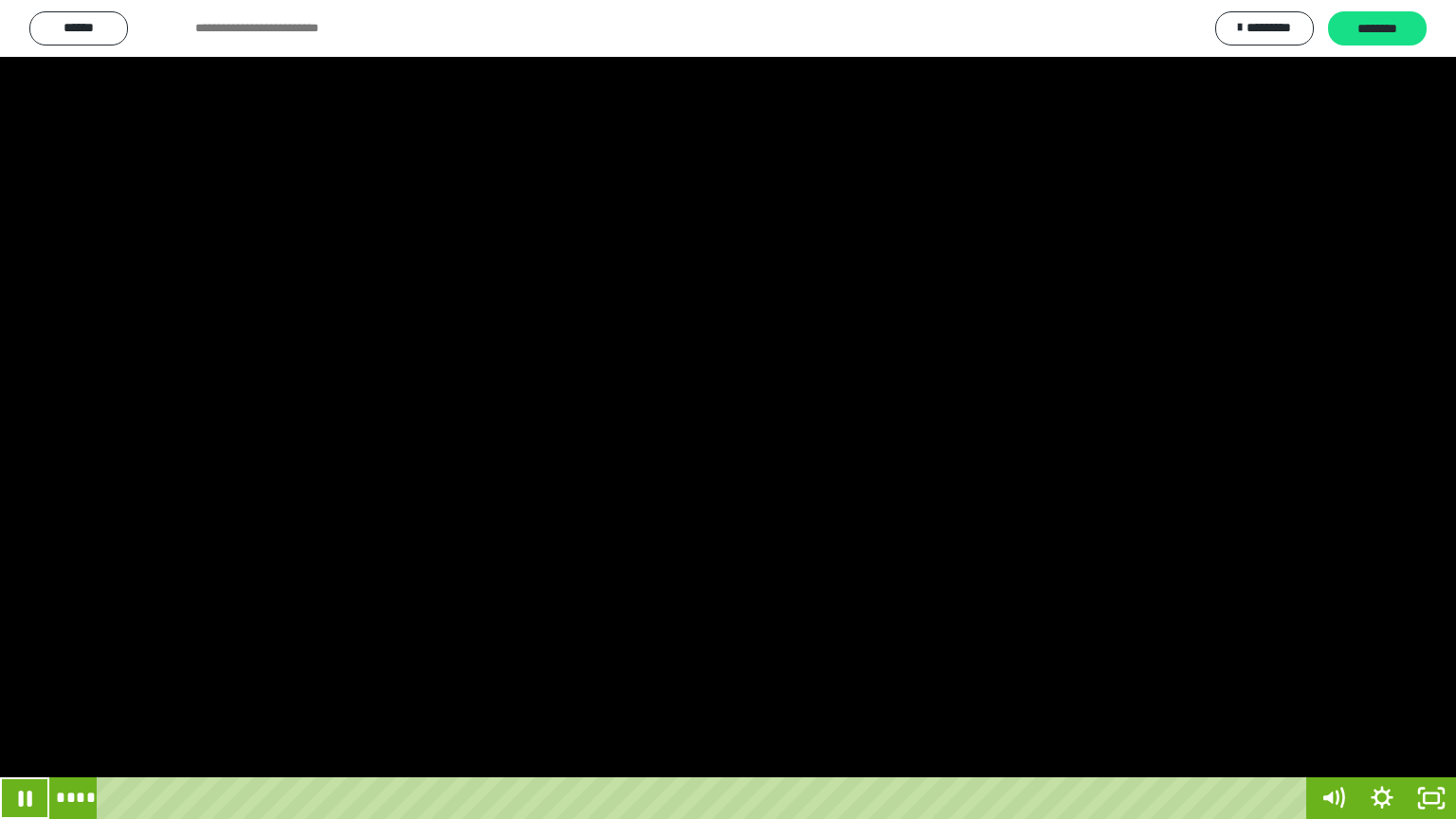 click at bounding box center [728, 410] 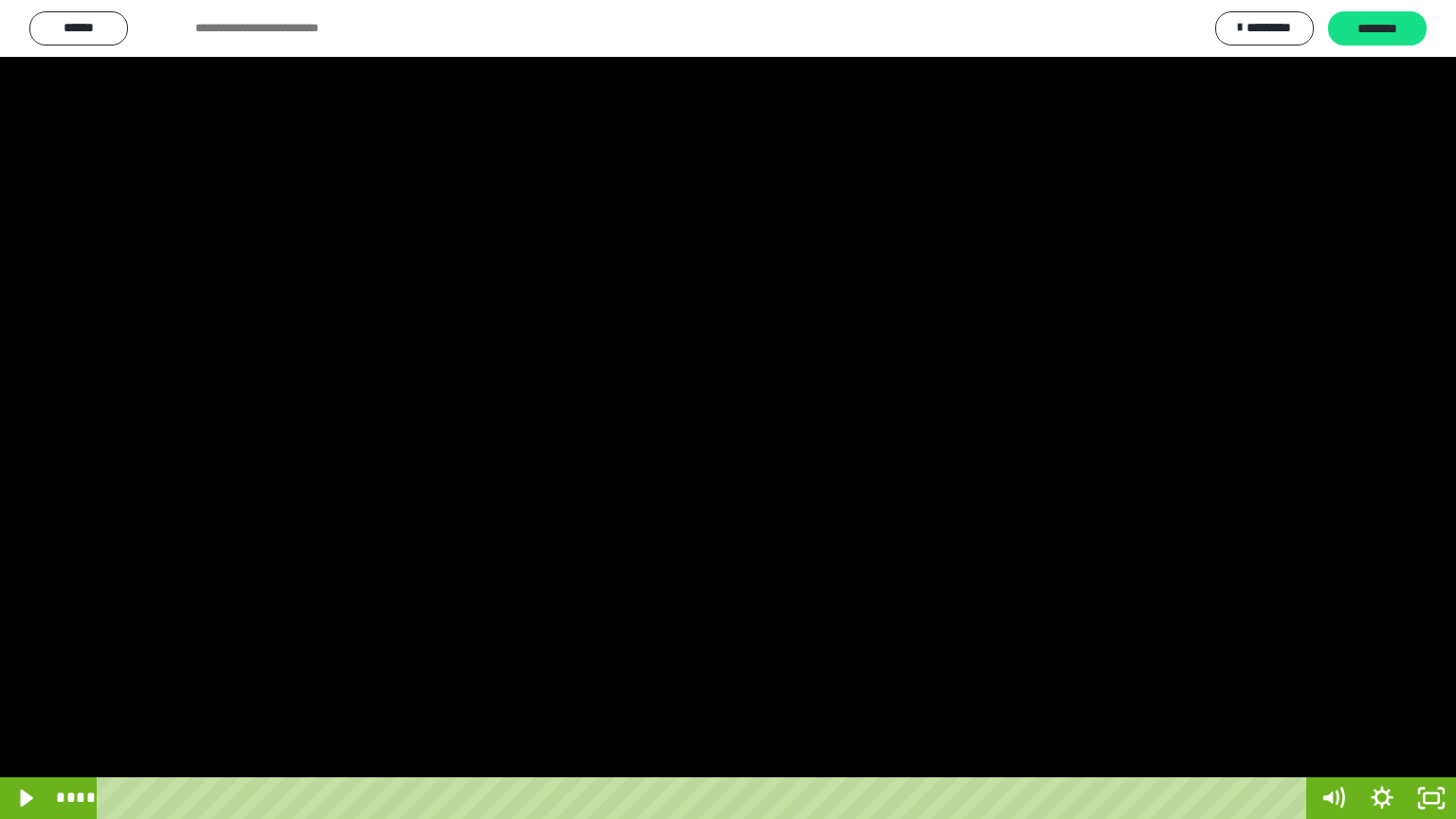 click at bounding box center [728, 410] 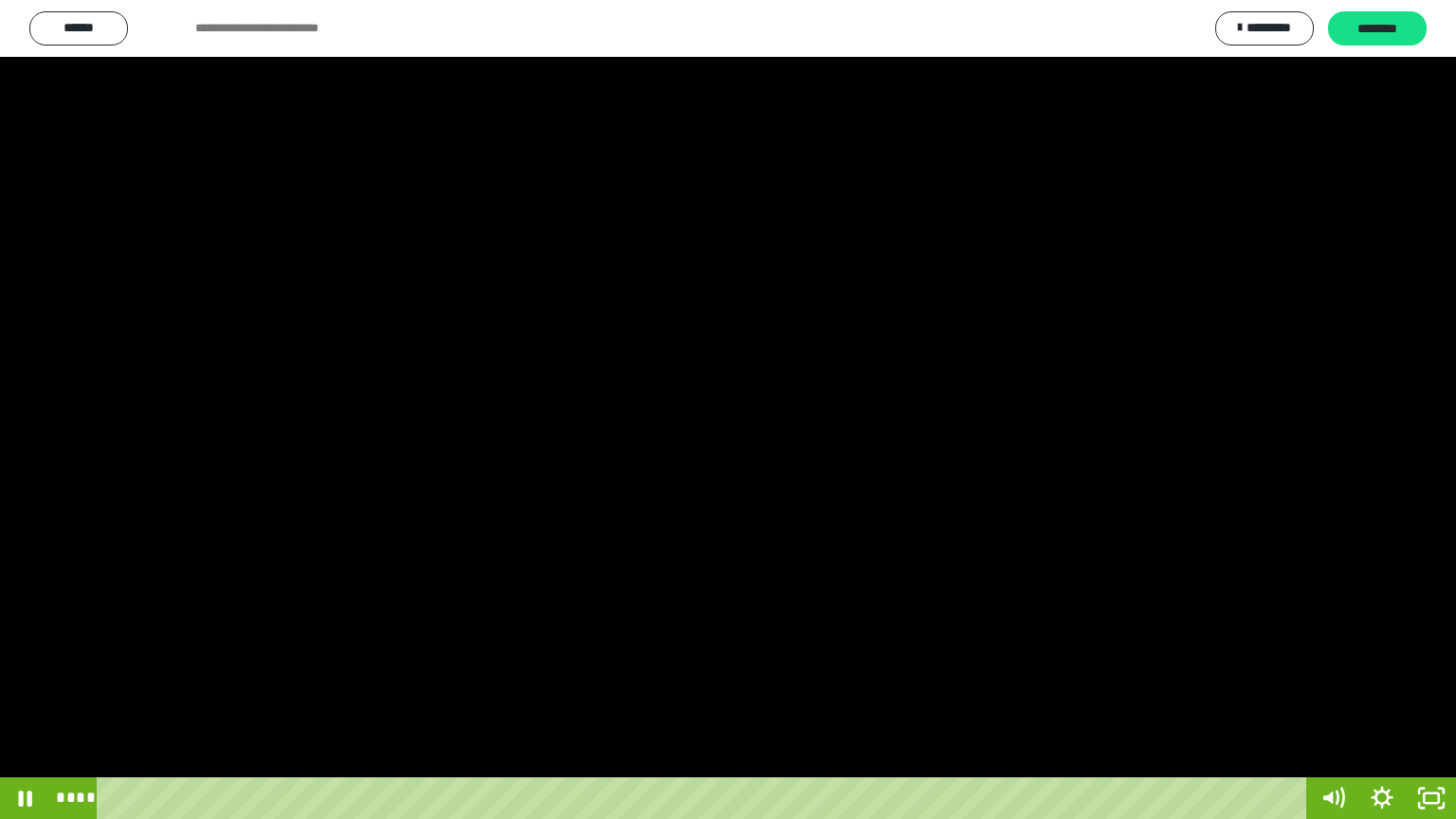 click at bounding box center [728, 410] 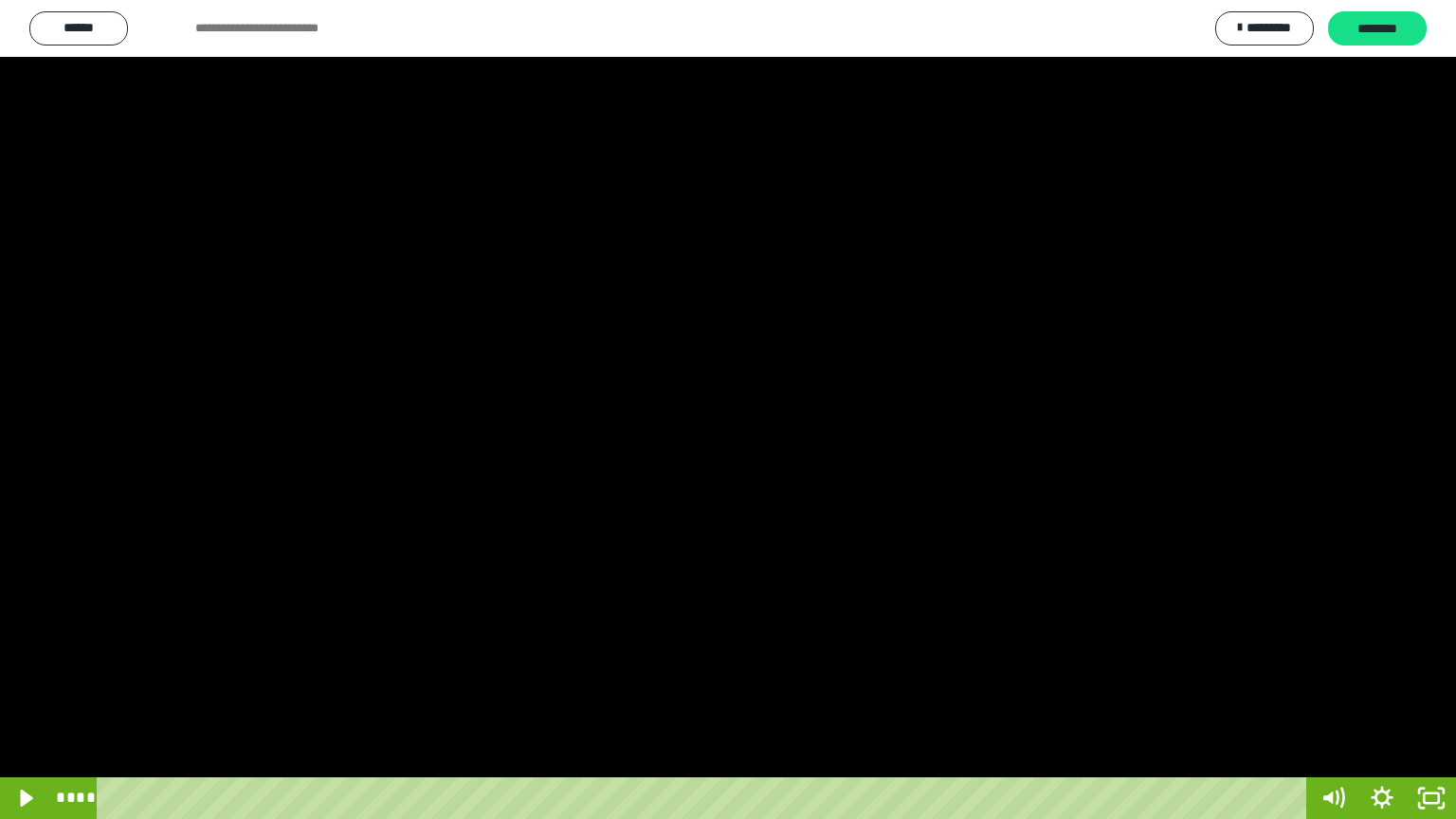 click at bounding box center [728, 410] 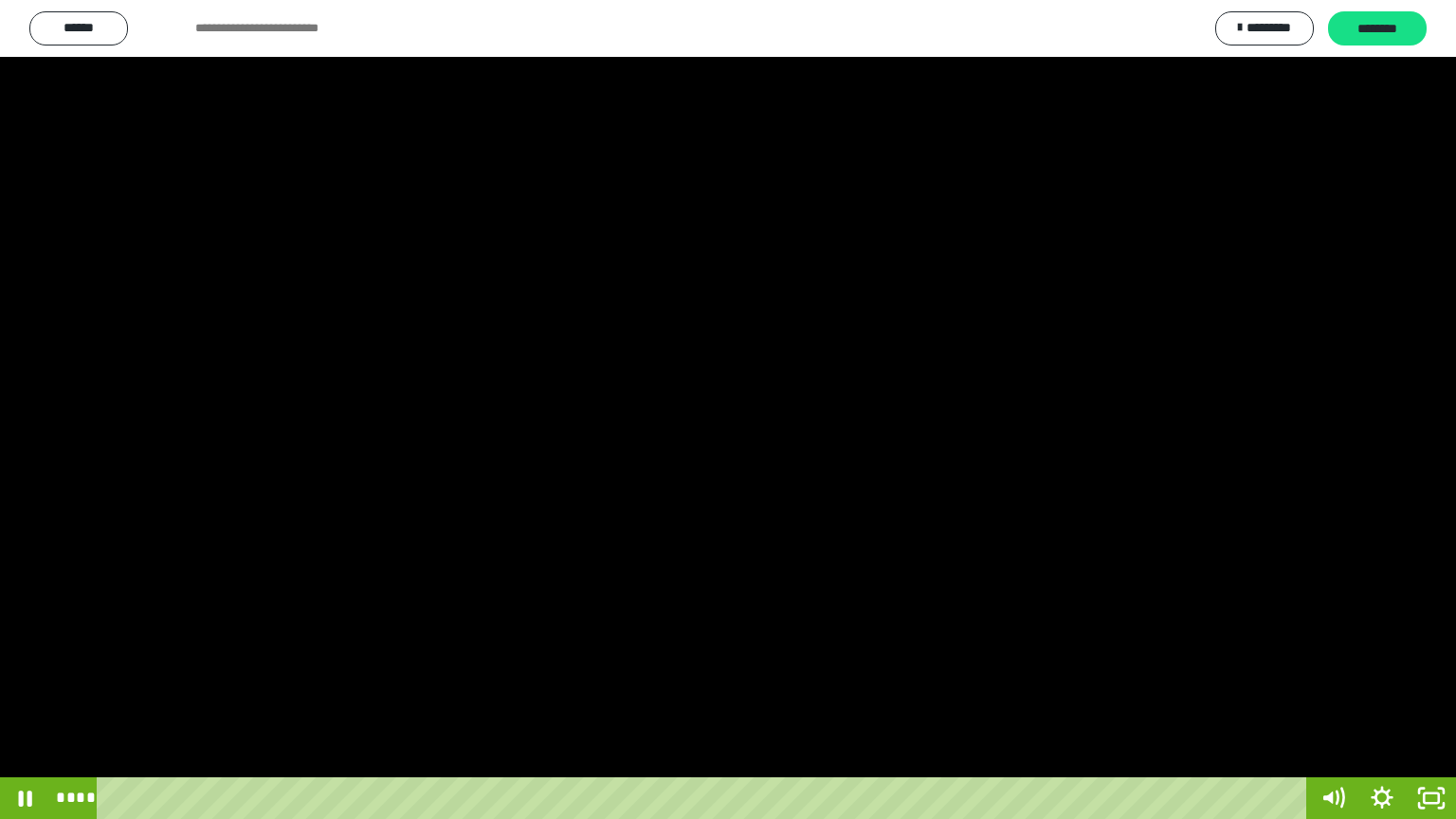 click at bounding box center (728, 410) 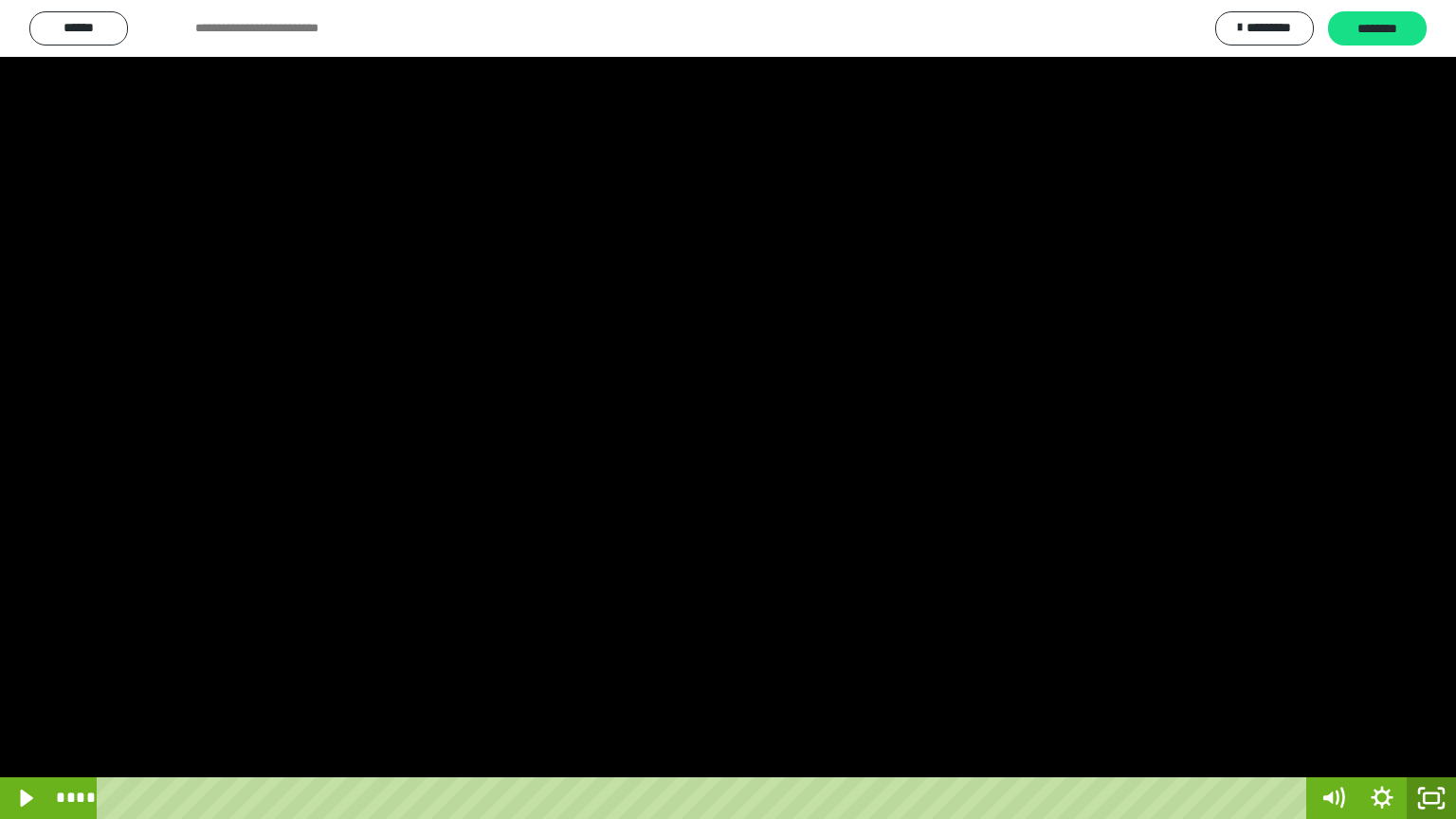 click 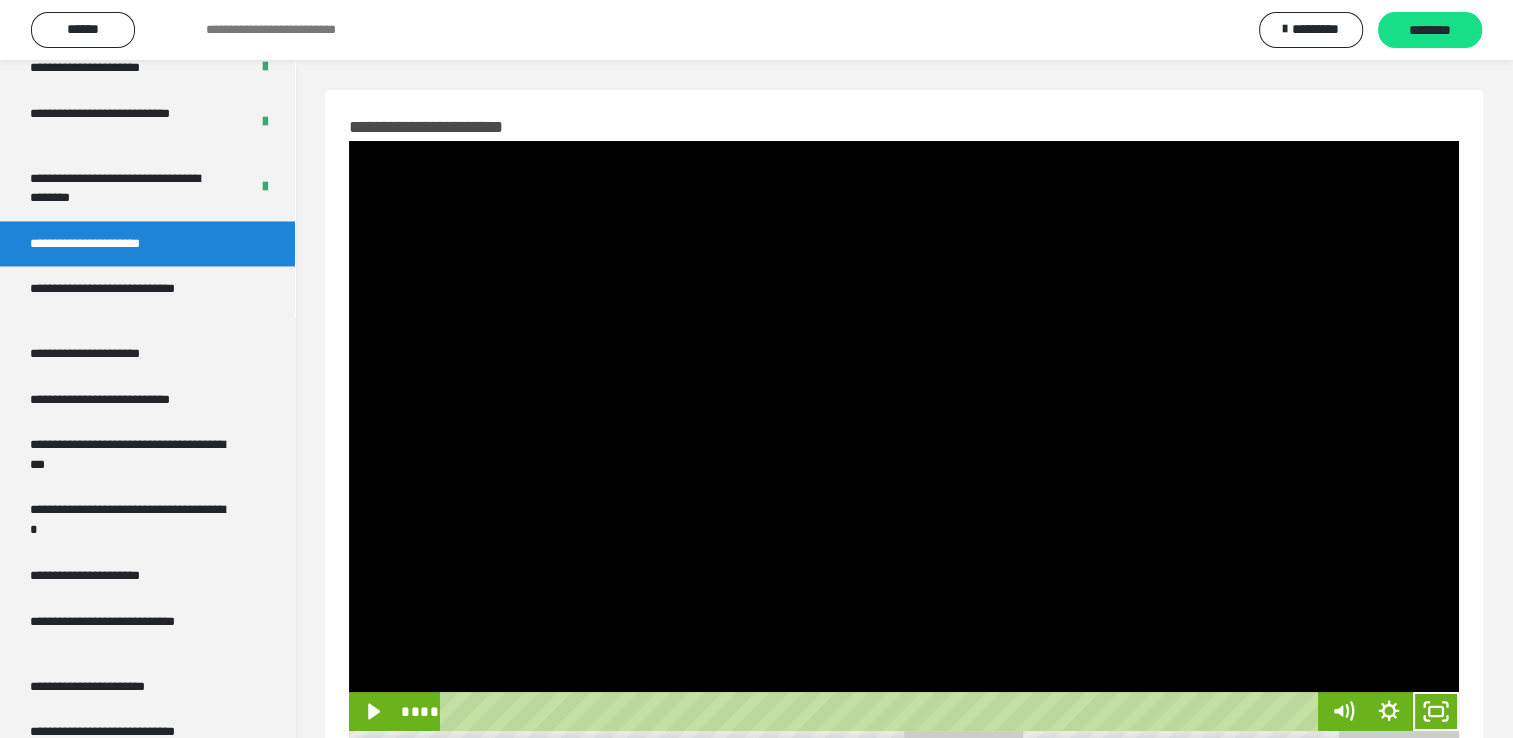 click on "**********" at bounding box center [108, 244] 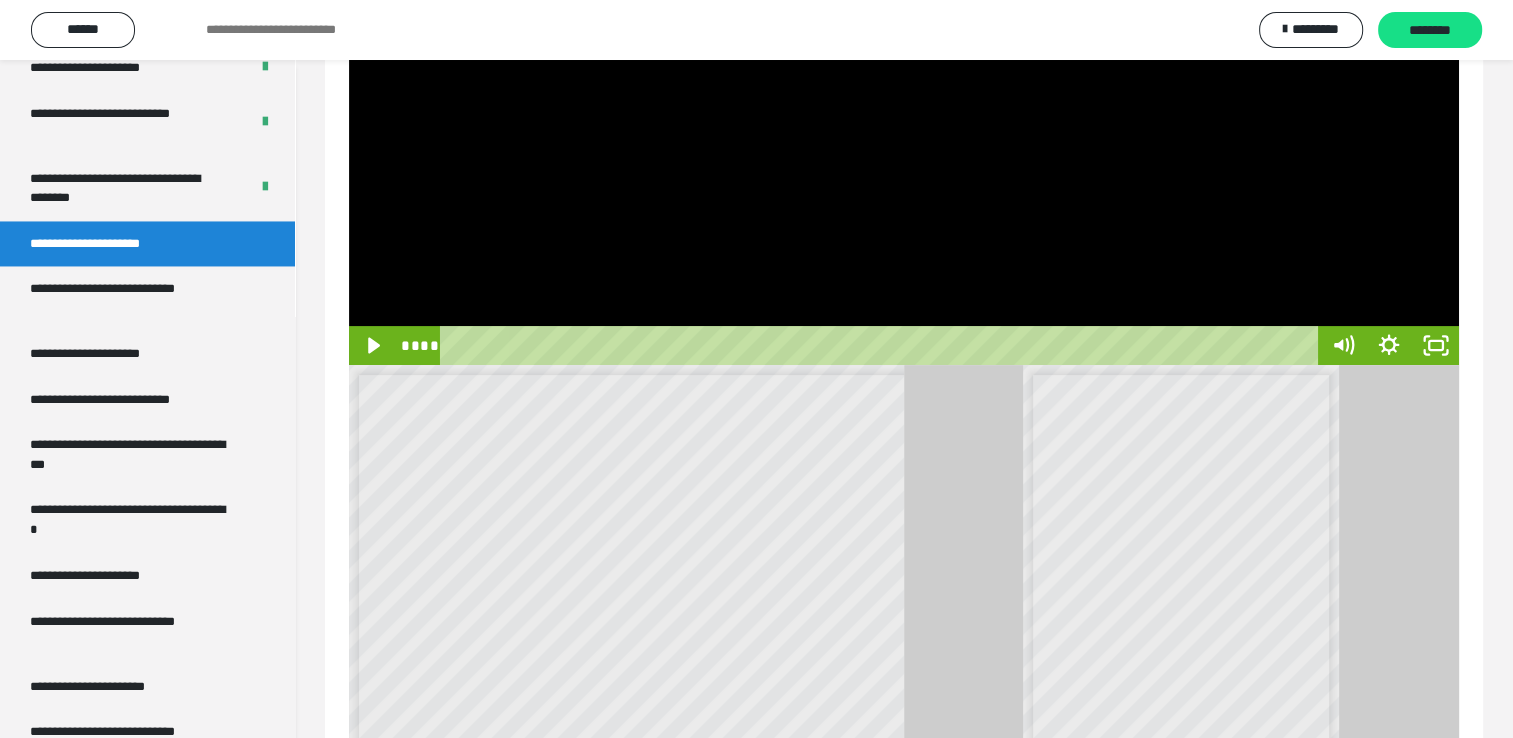 scroll, scrollTop: 400, scrollLeft: 0, axis: vertical 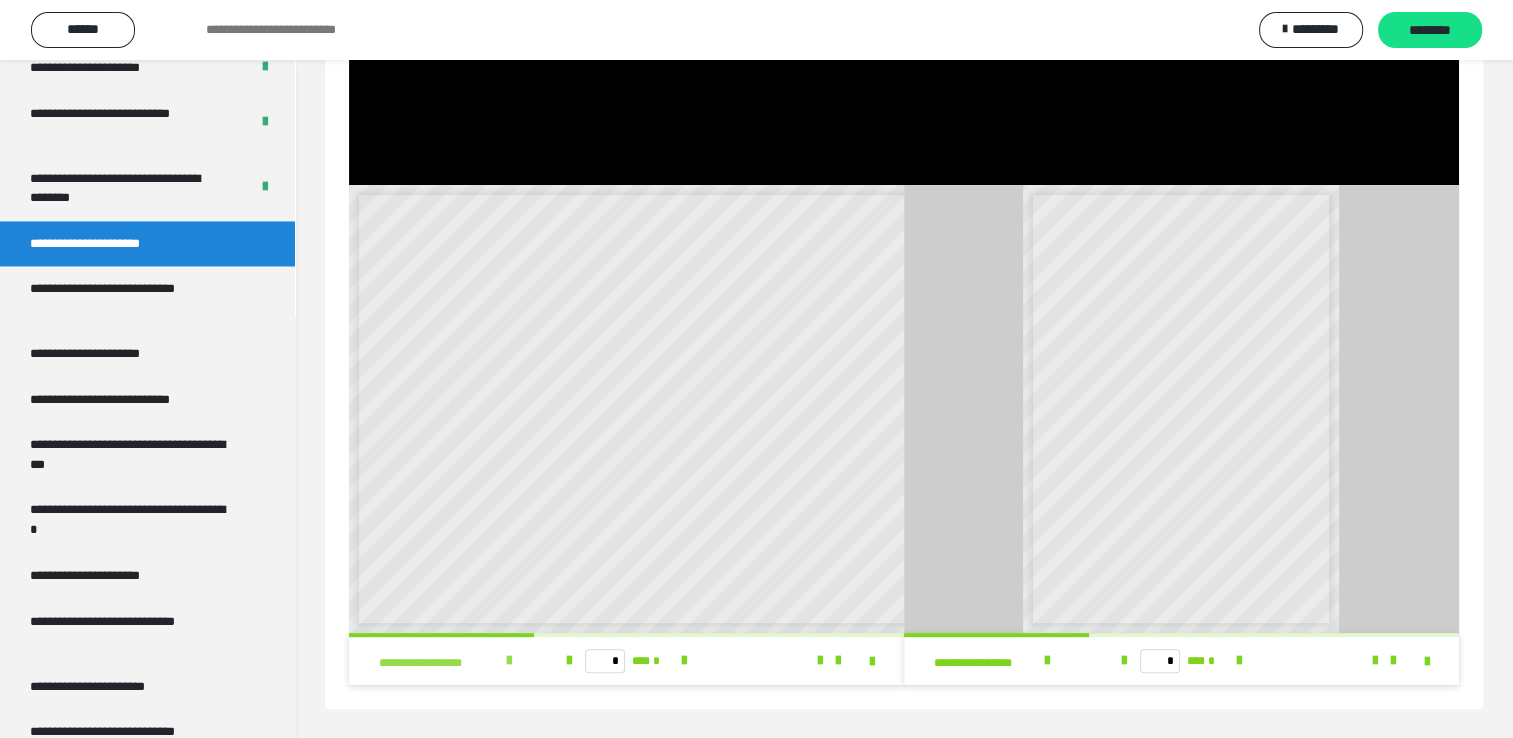 click at bounding box center [509, 661] 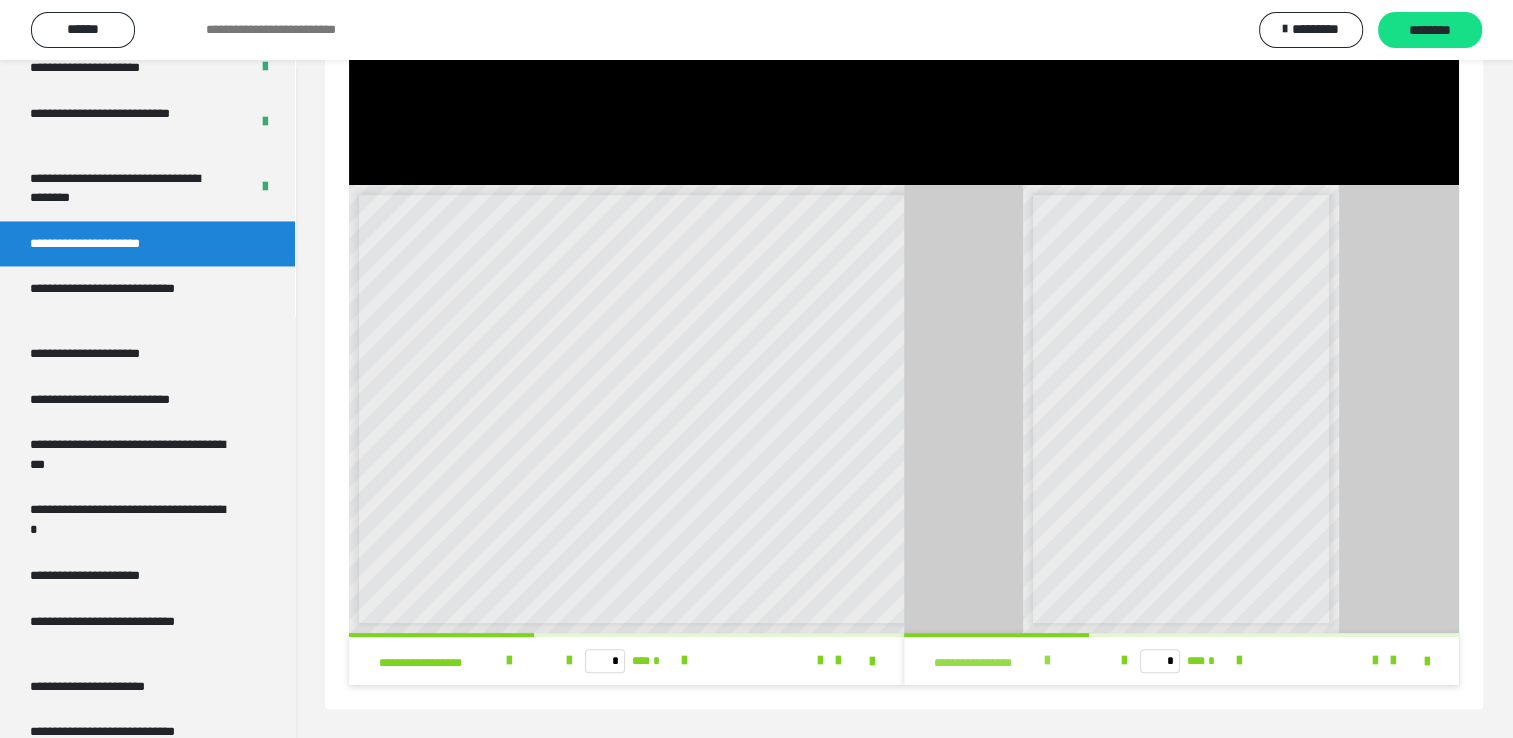 click at bounding box center (1047, 661) 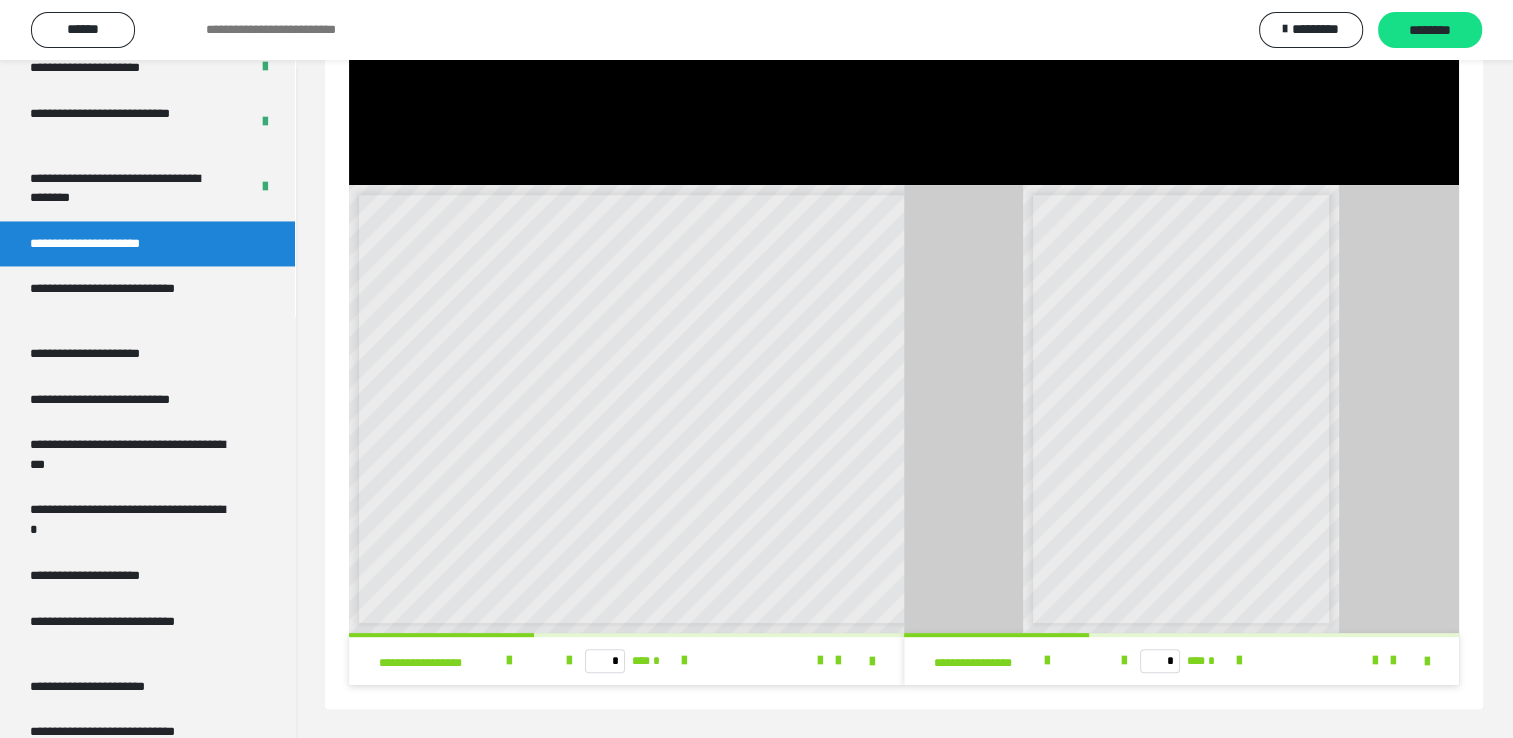 scroll, scrollTop: 0, scrollLeft: 0, axis: both 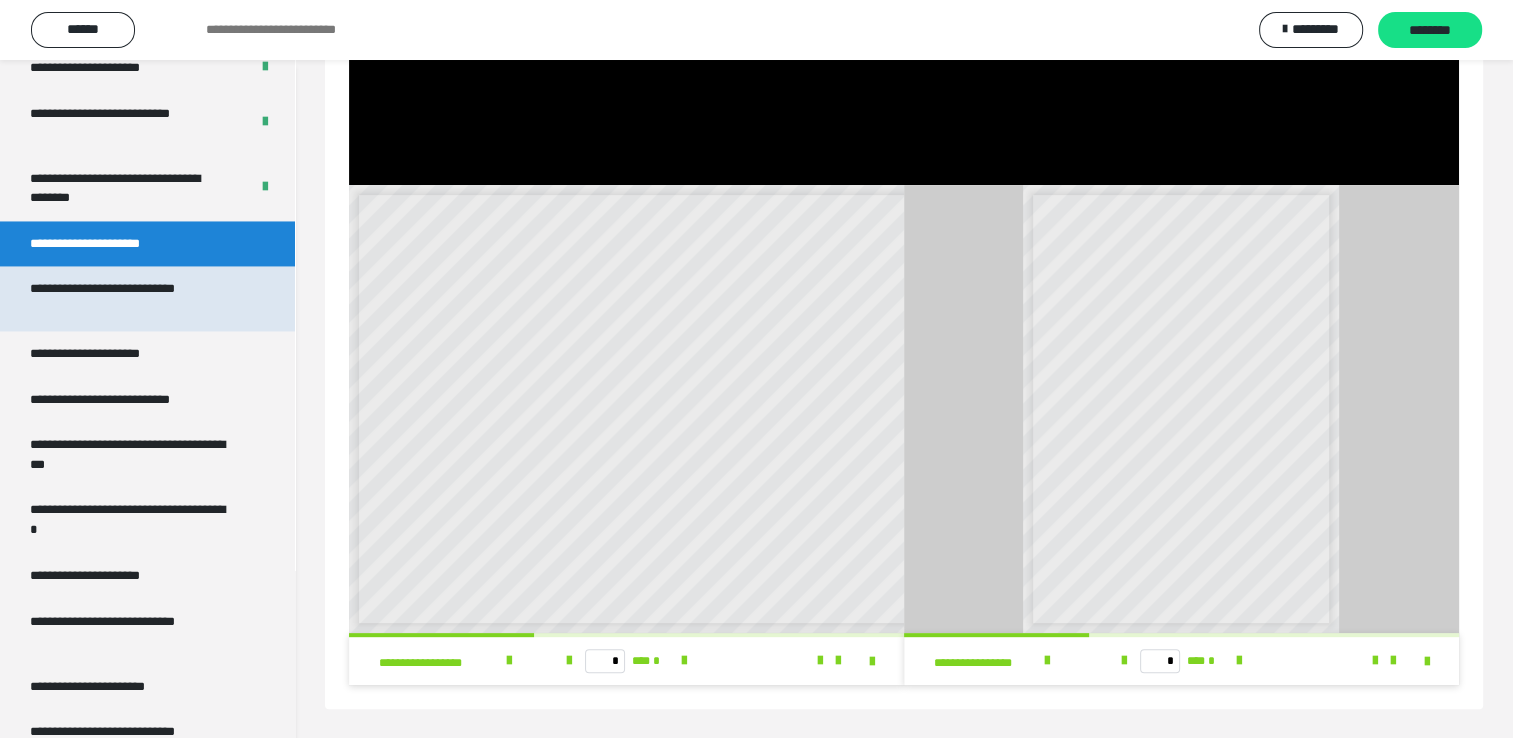 click on "**********" at bounding box center (132, 298) 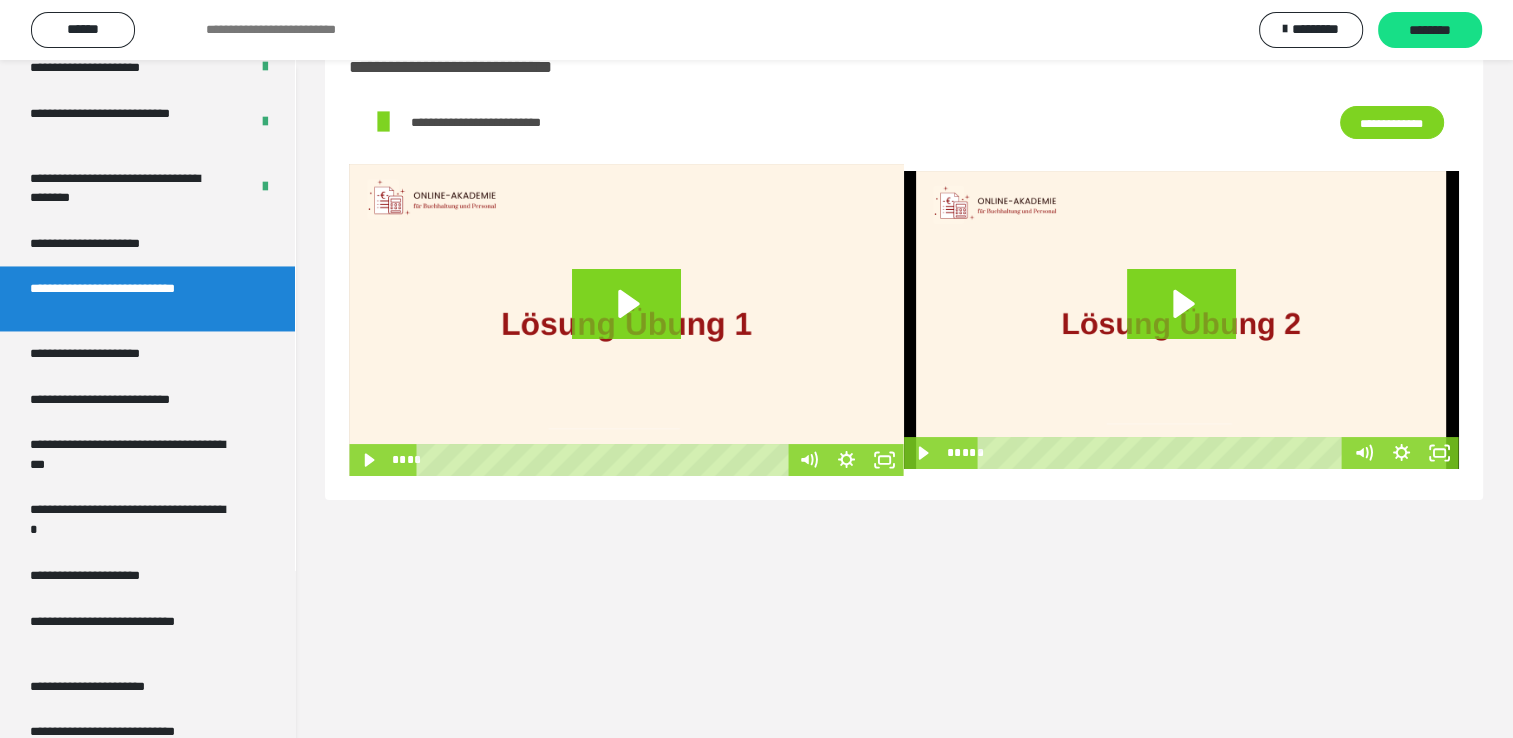scroll, scrollTop: 0, scrollLeft: 0, axis: both 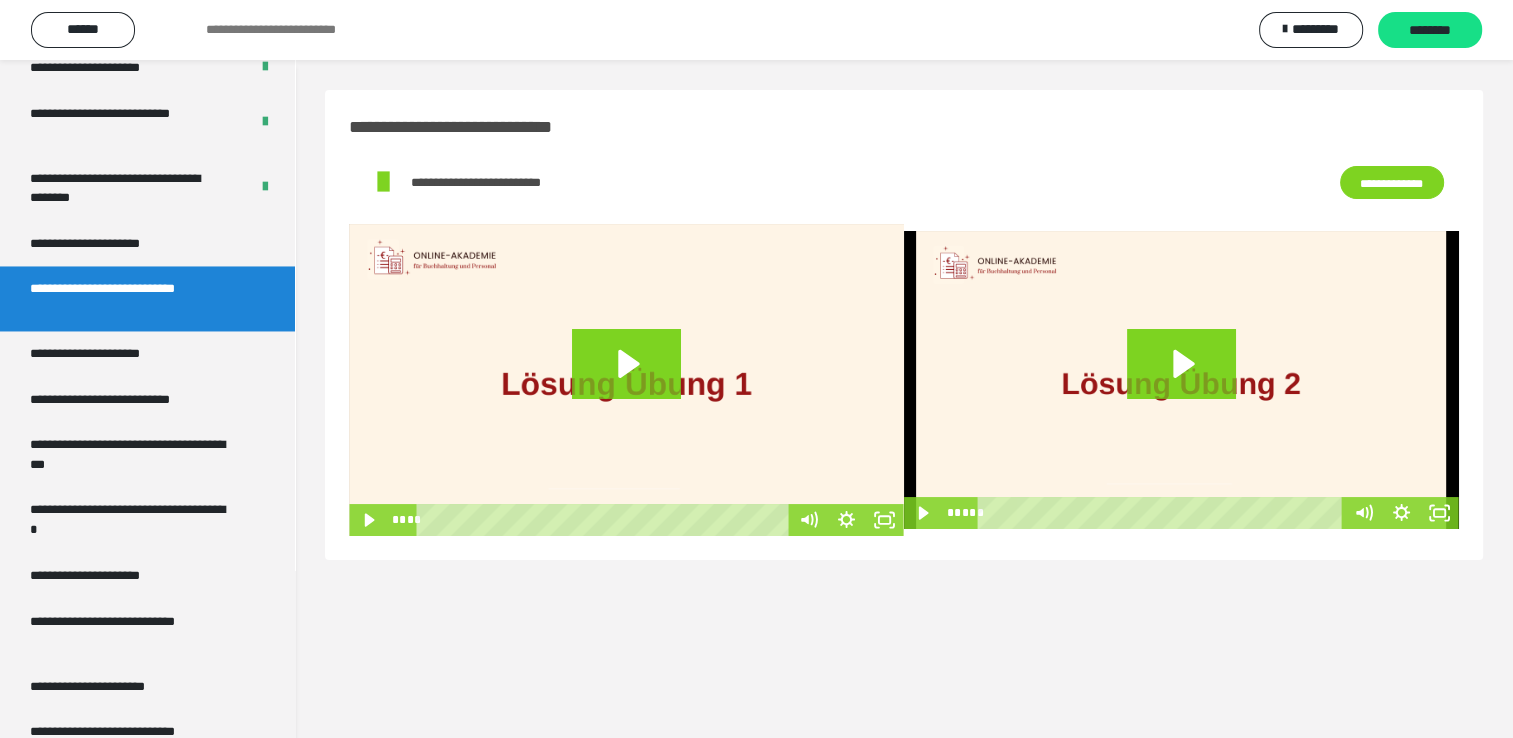 click on "**********" at bounding box center [1392, 183] 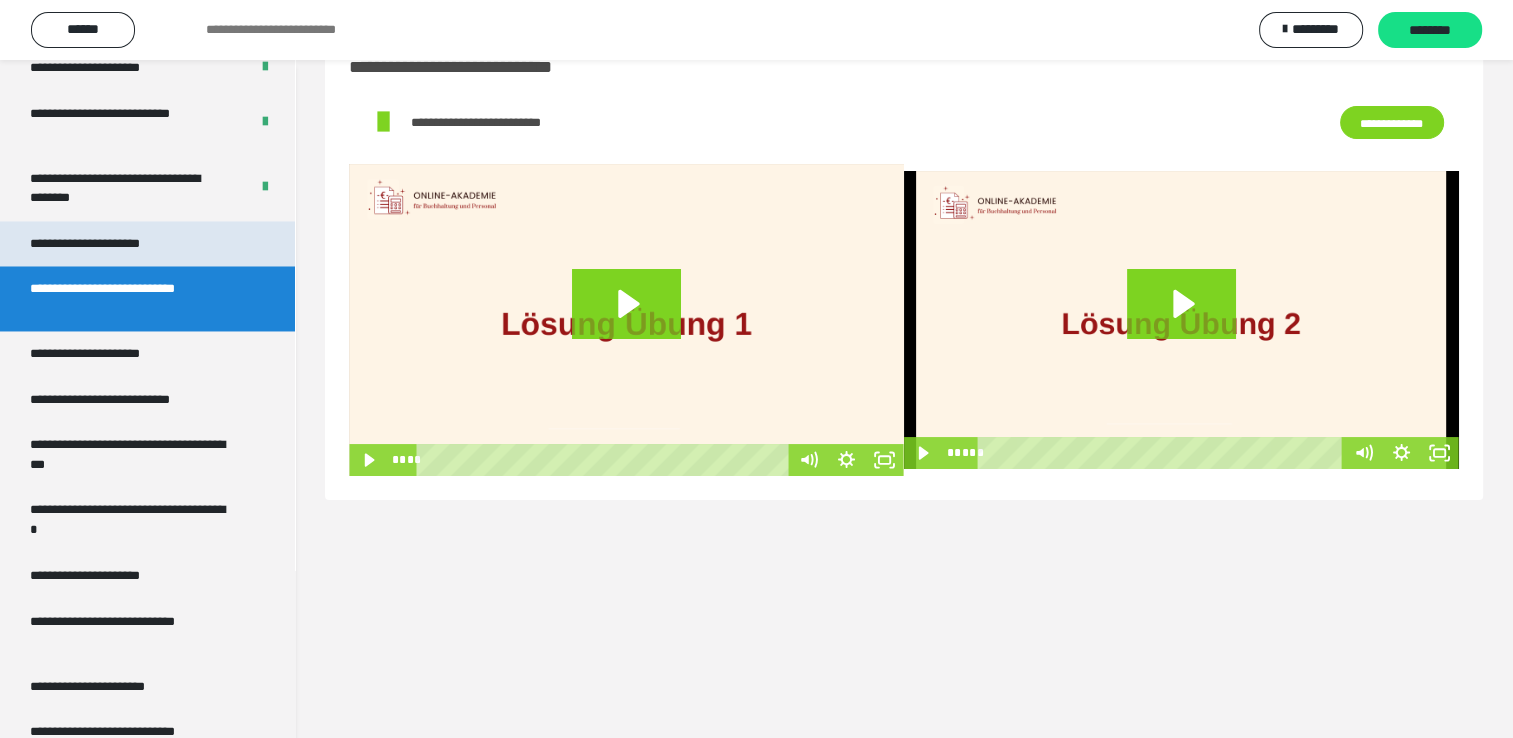 click on "**********" at bounding box center [108, 244] 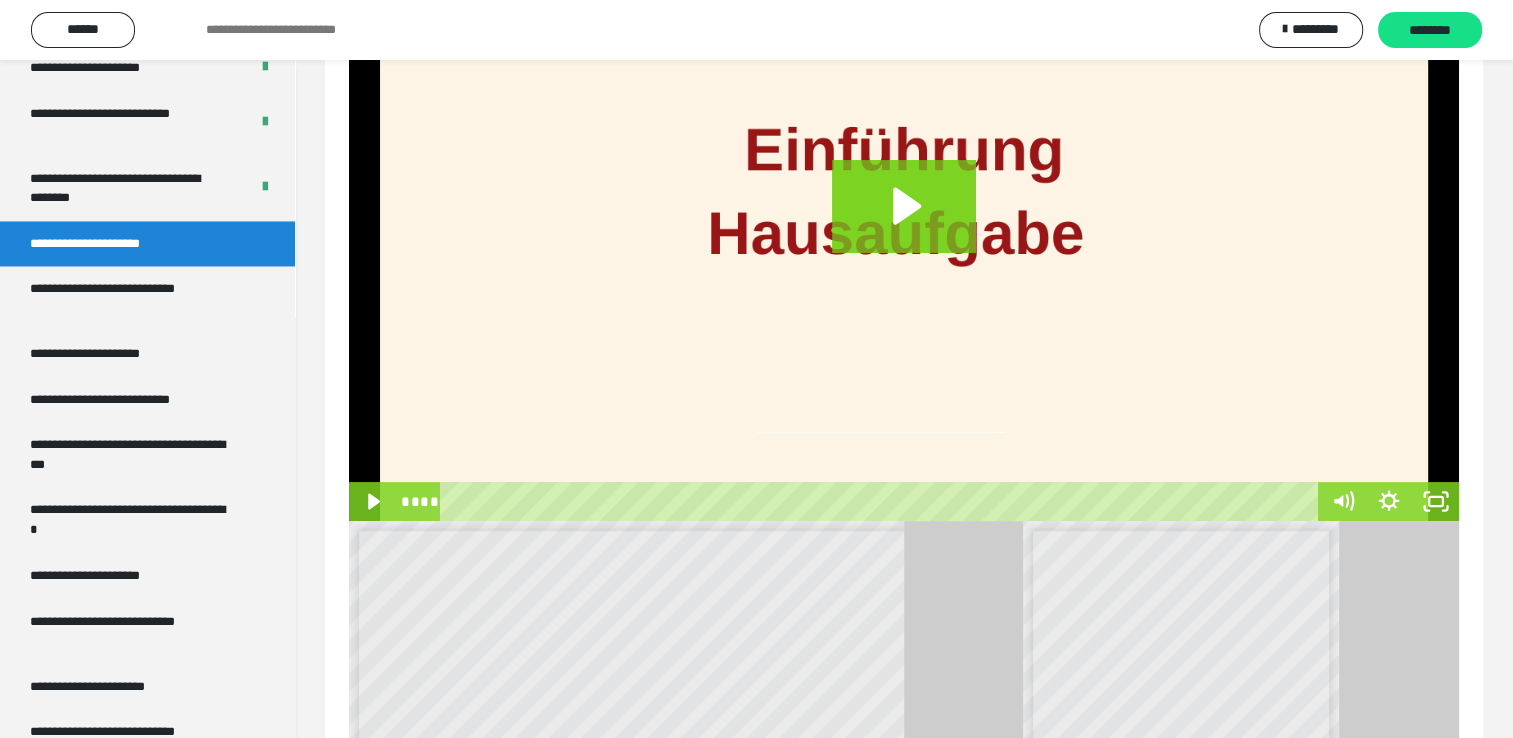 scroll, scrollTop: 546, scrollLeft: 0, axis: vertical 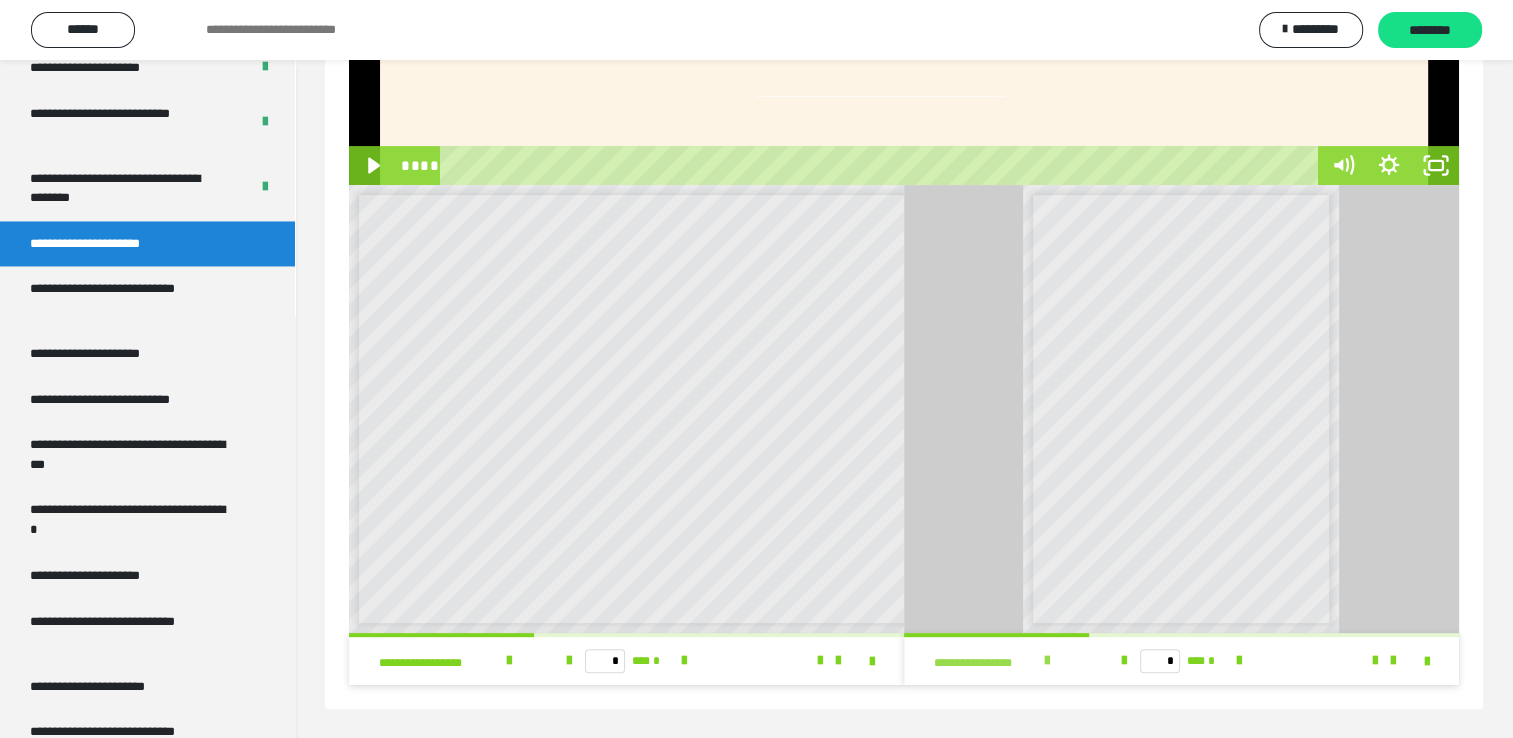 click at bounding box center [1047, 661] 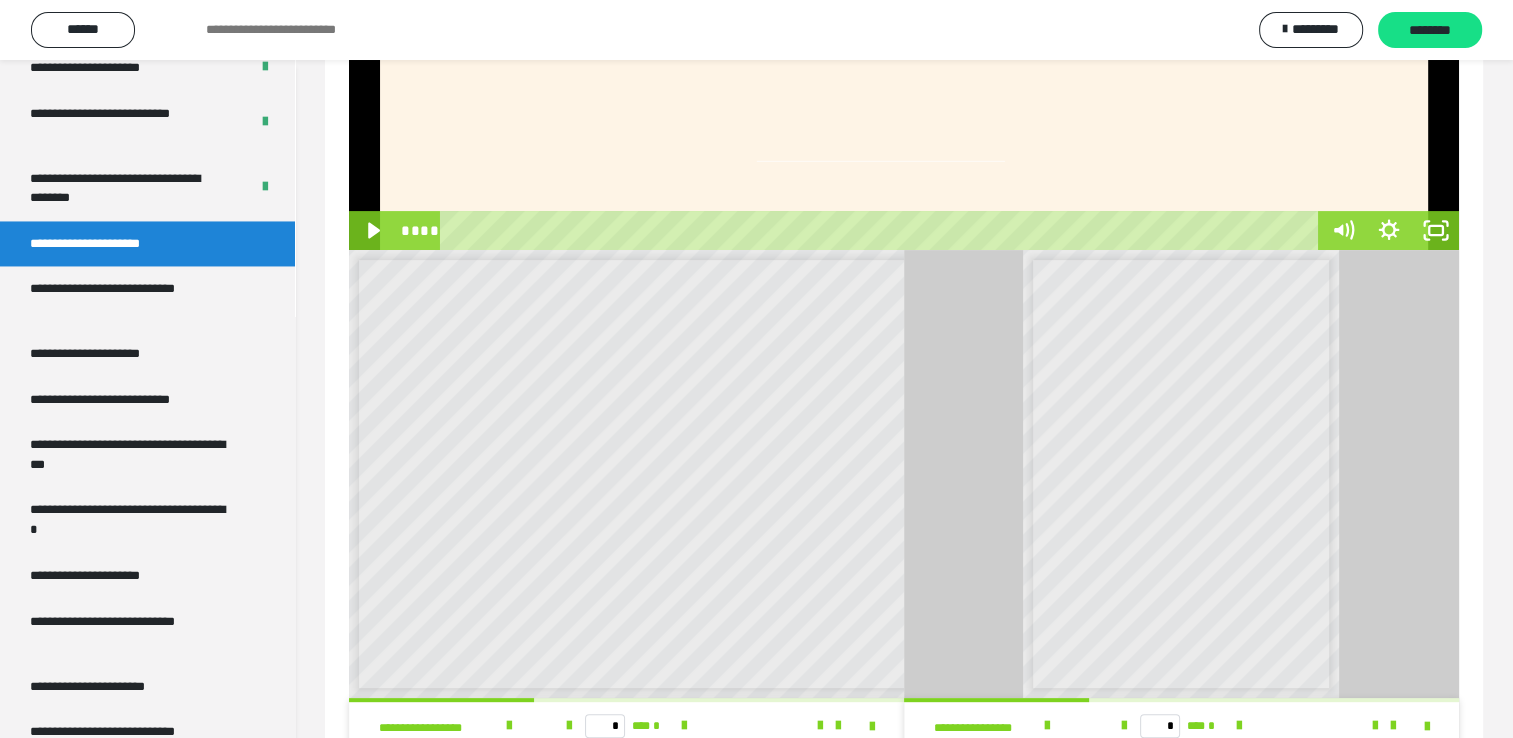 scroll, scrollTop: 546, scrollLeft: 0, axis: vertical 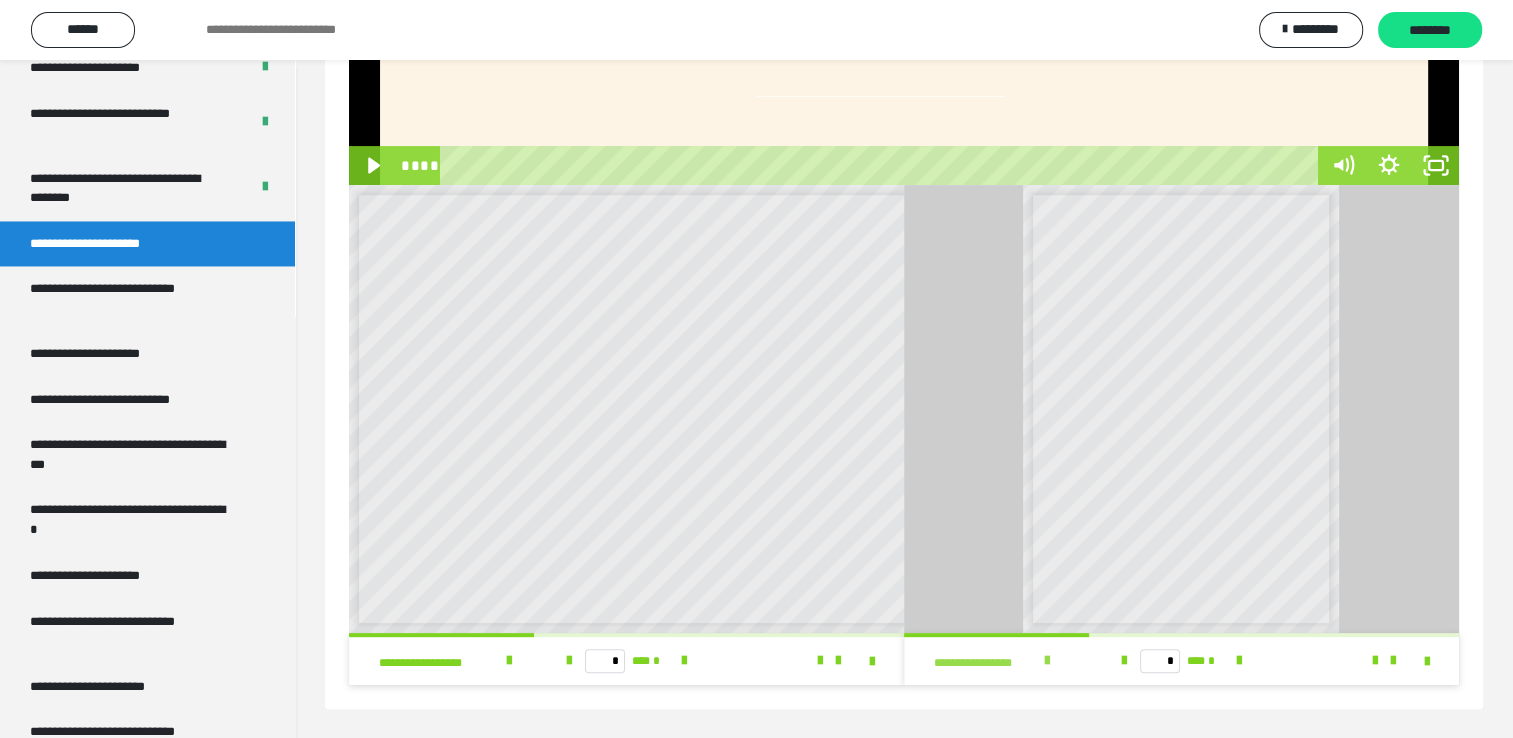 click at bounding box center (1047, 661) 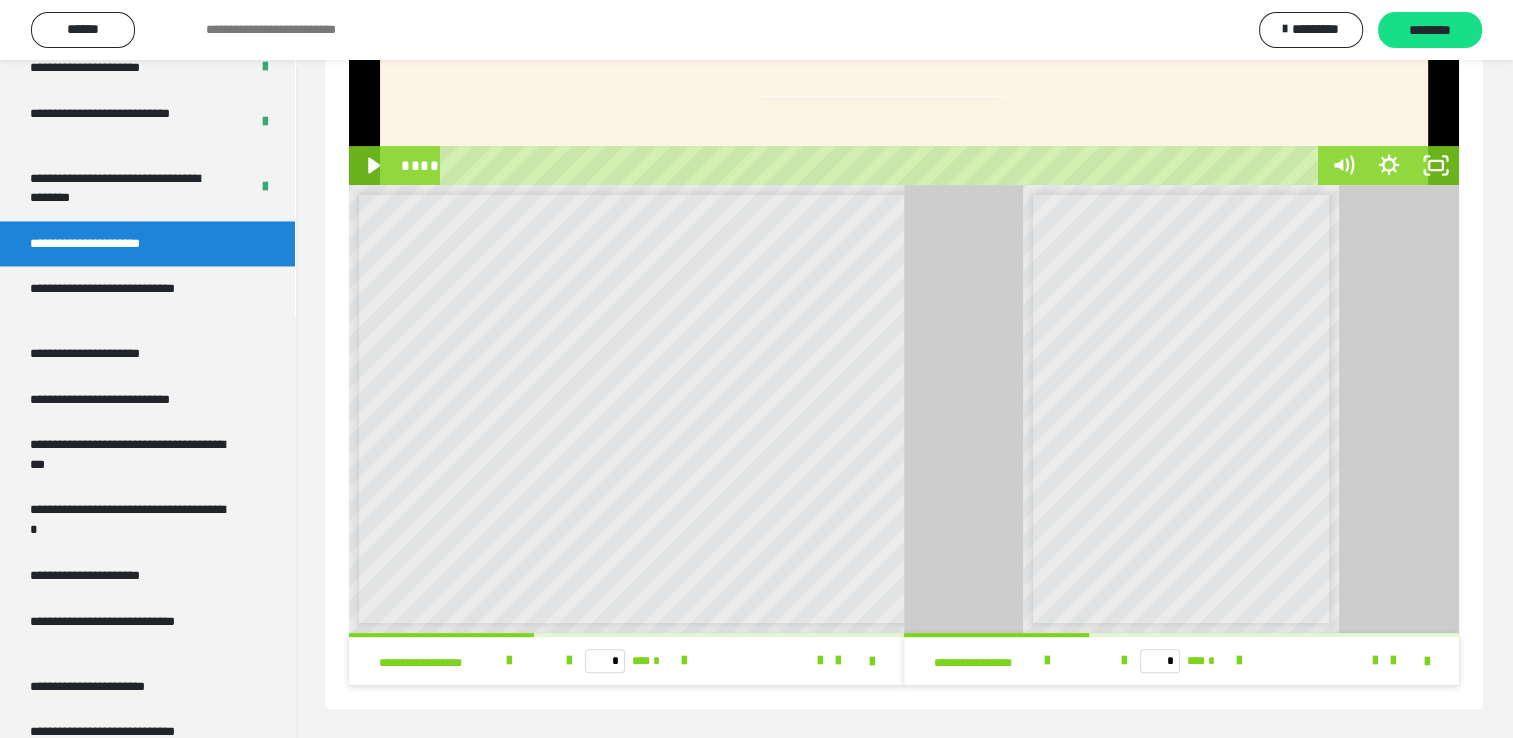 scroll, scrollTop: 0, scrollLeft: 0, axis: both 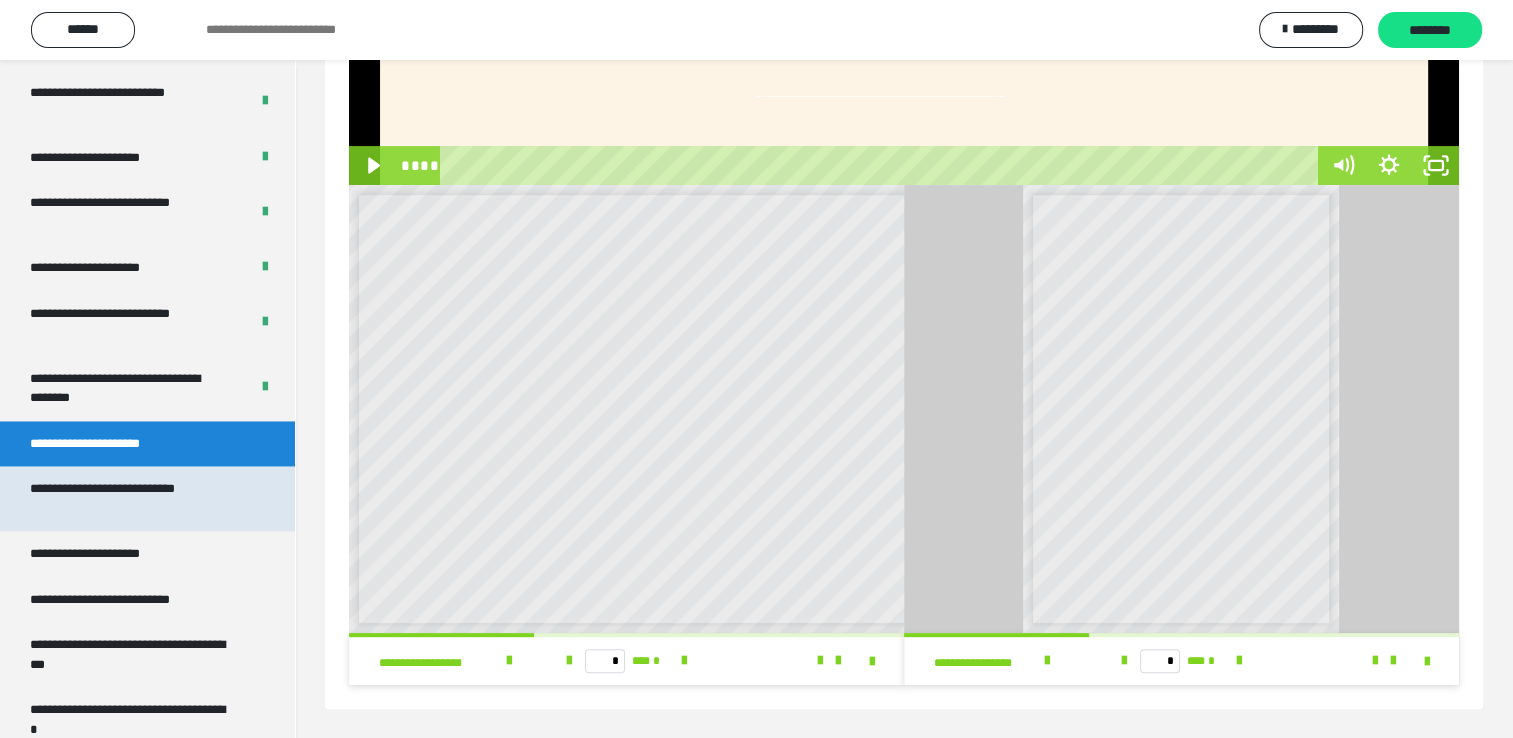 click on "**********" at bounding box center [132, 498] 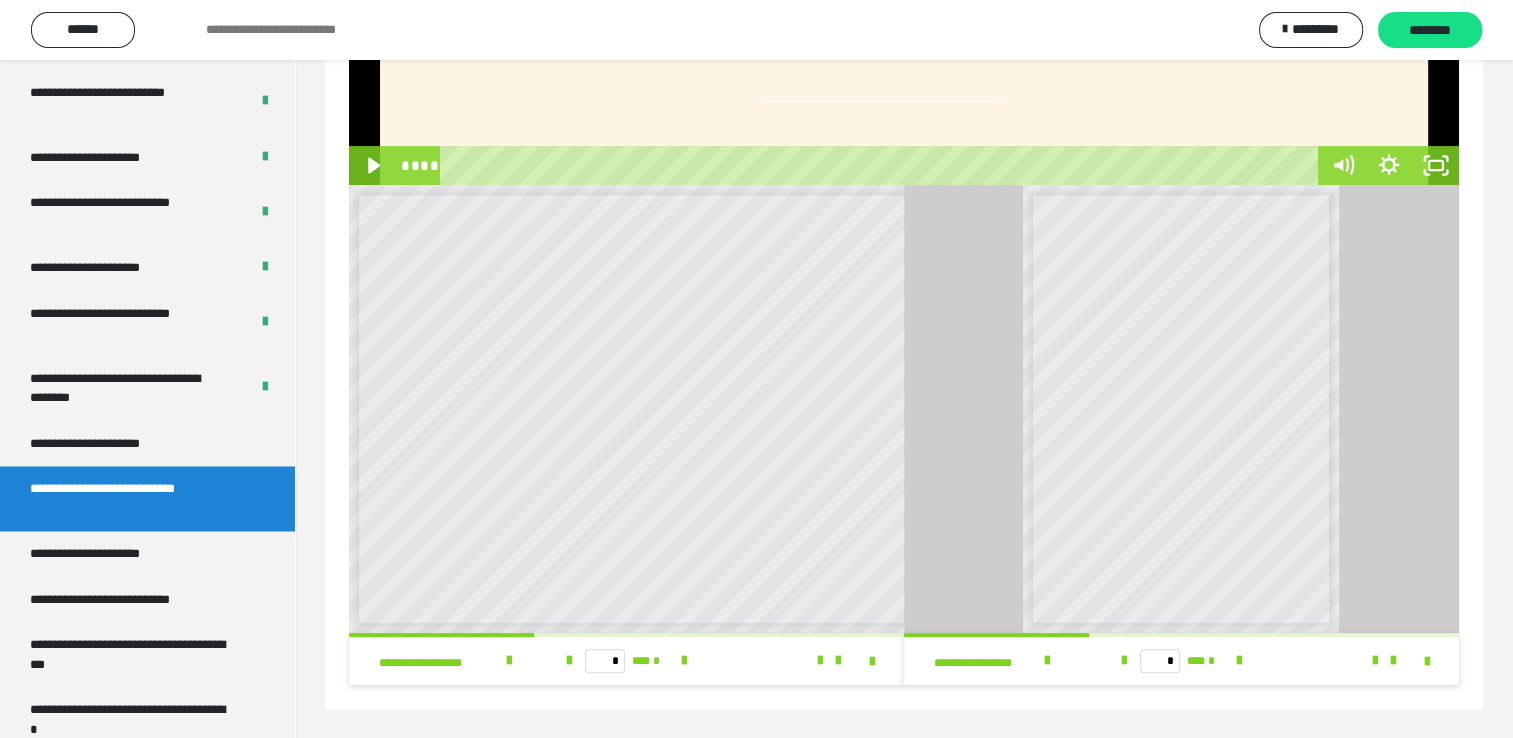 scroll, scrollTop: 60, scrollLeft: 0, axis: vertical 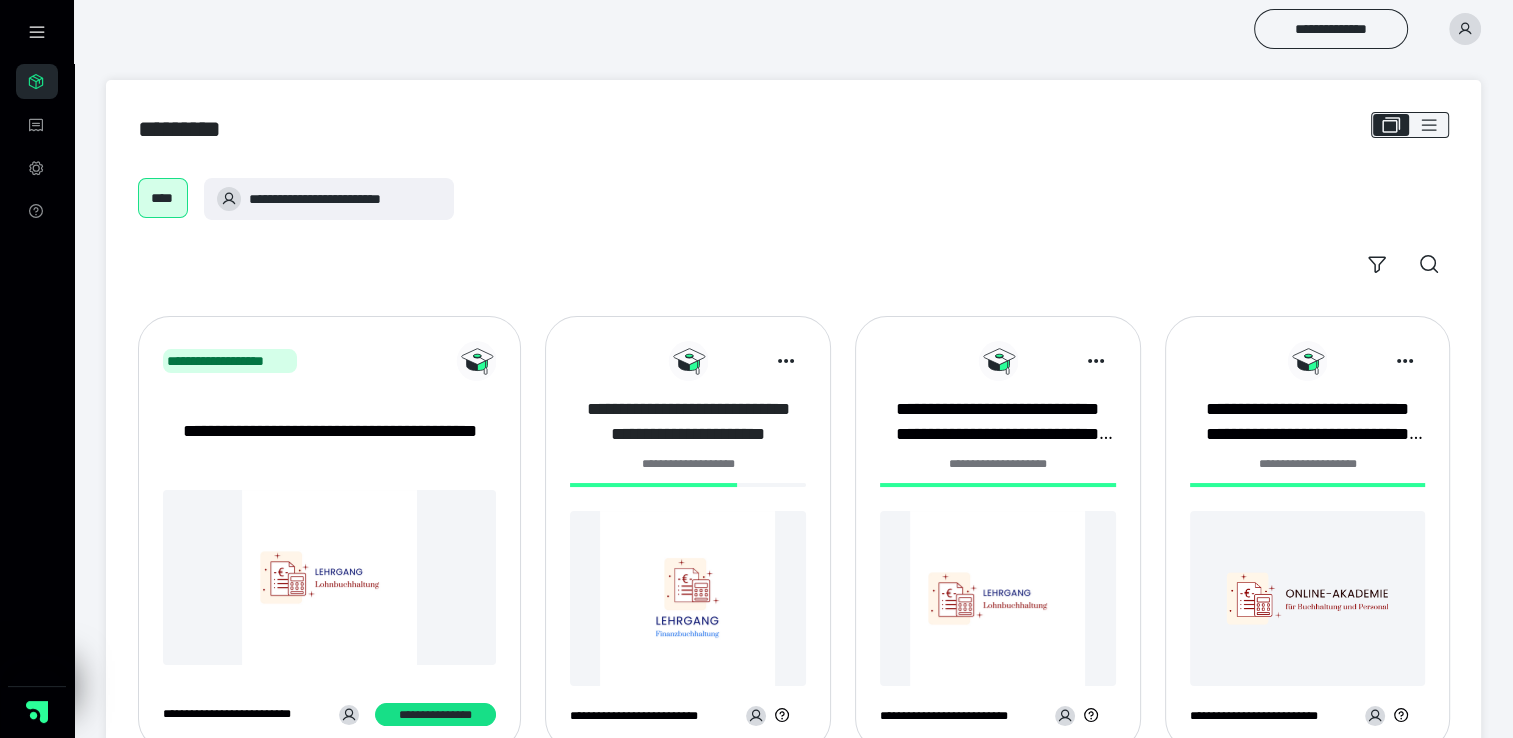 click on "**********" at bounding box center [688, 422] 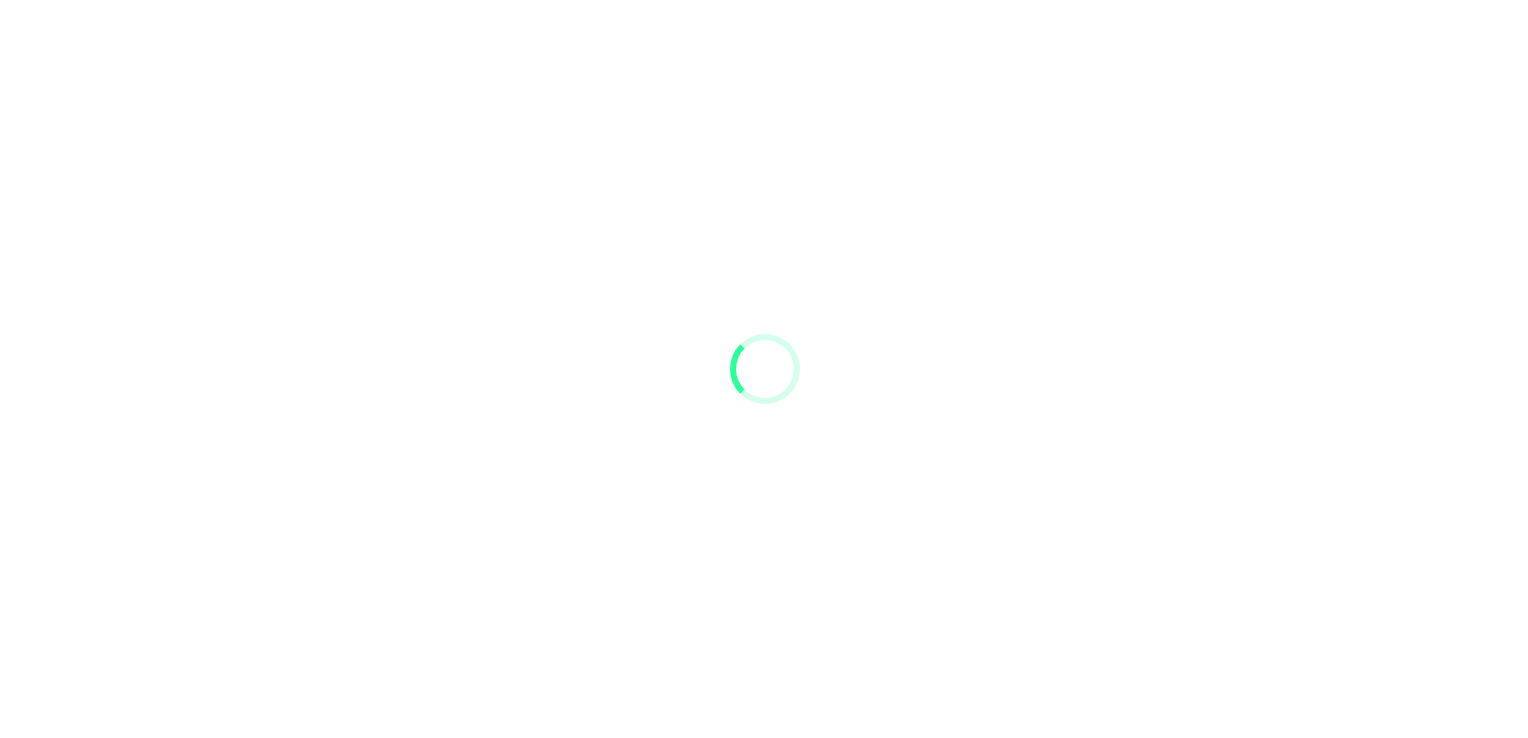 scroll, scrollTop: 0, scrollLeft: 0, axis: both 